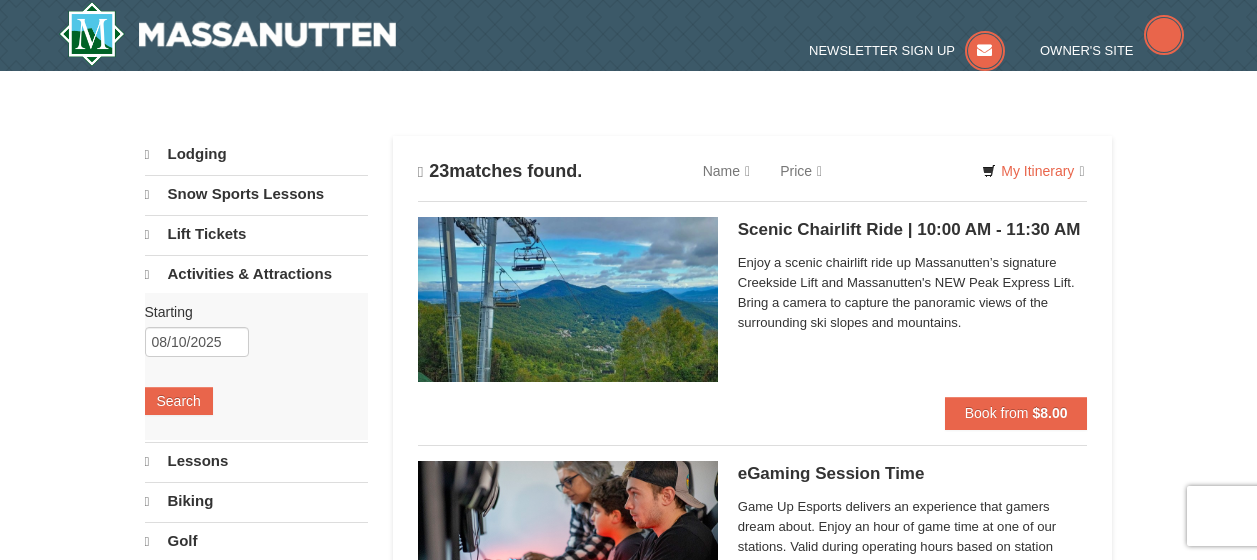 scroll, scrollTop: 0, scrollLeft: 0, axis: both 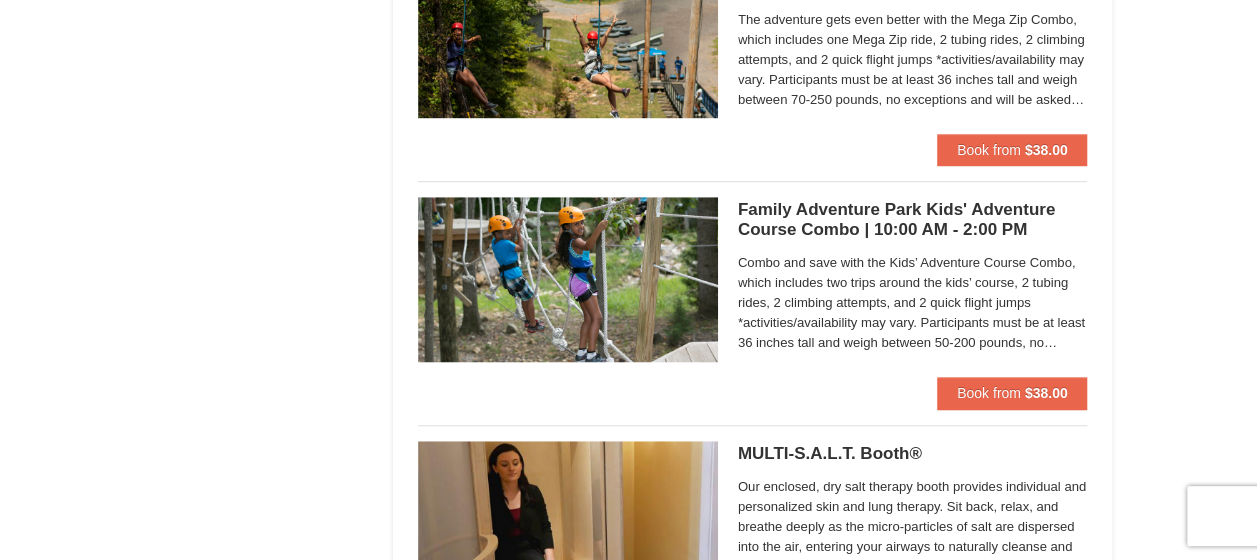 click on "Family Adventure Park Kids' Adventure Course Combo | 10:00 AM - 2:00 PM  Massanutten Family Adventure Park" at bounding box center (913, 220) 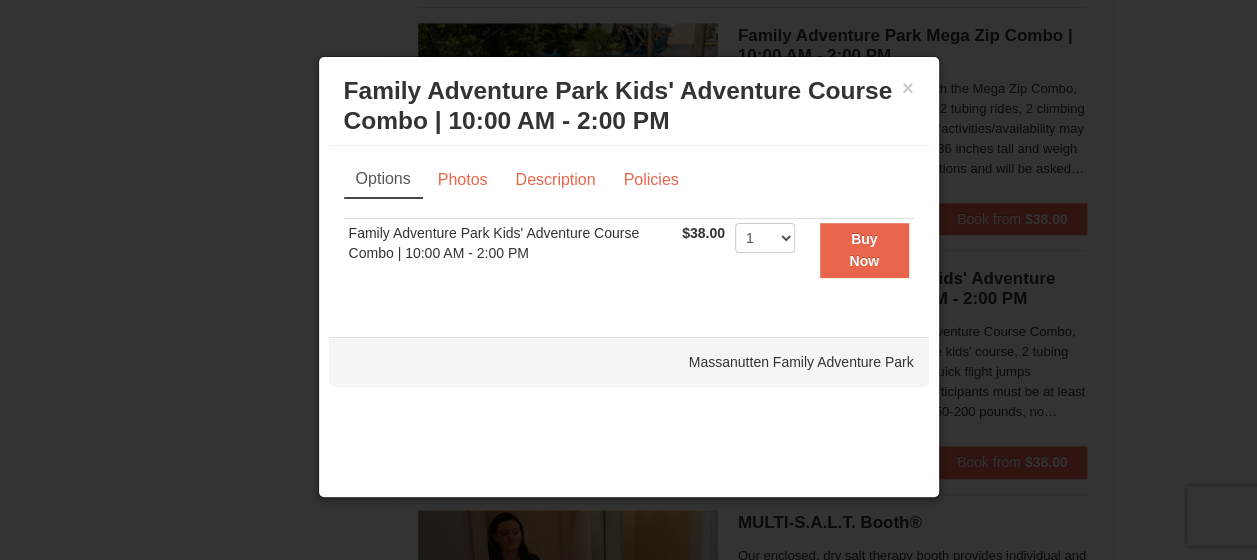 scroll, scrollTop: 4300, scrollLeft: 0, axis: vertical 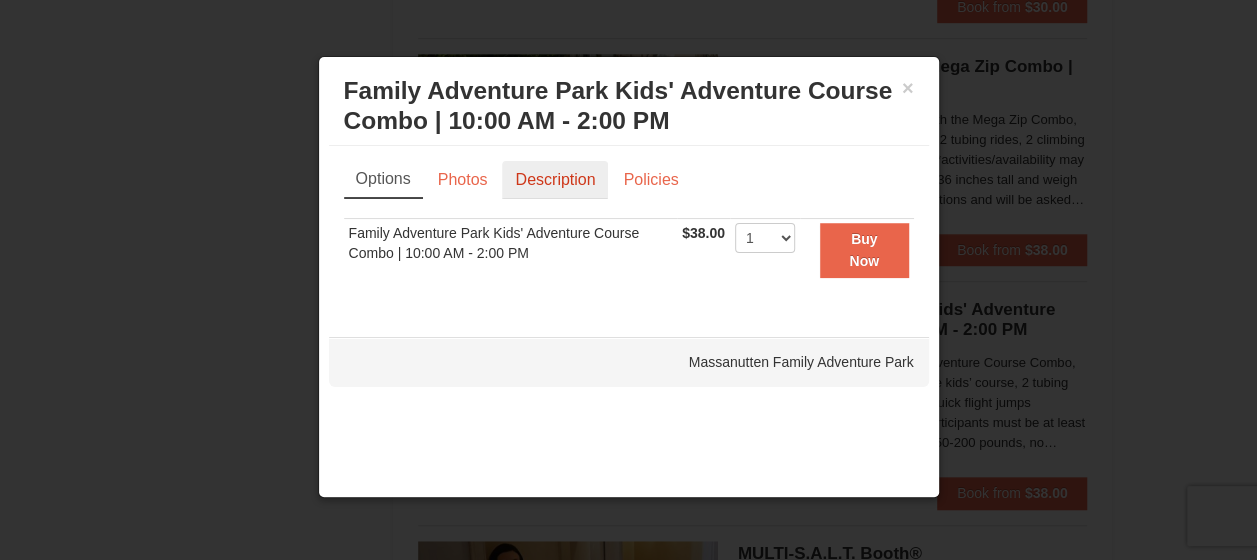 click on "Description" at bounding box center (555, 180) 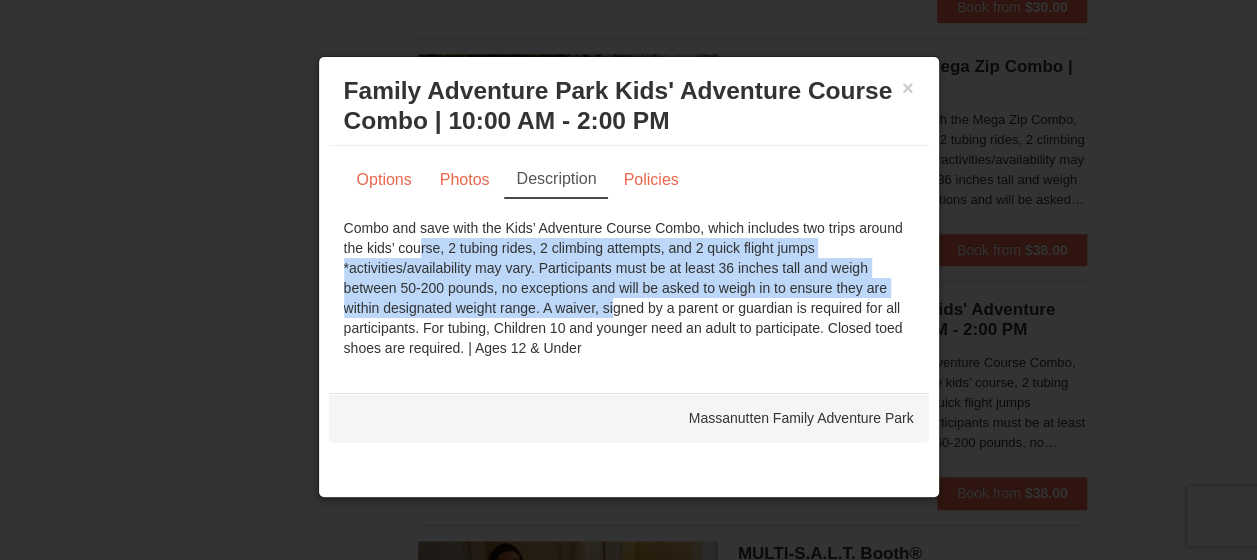drag, startPoint x: 333, startPoint y: 240, endPoint x: 546, endPoint y: 300, distance: 221.2894 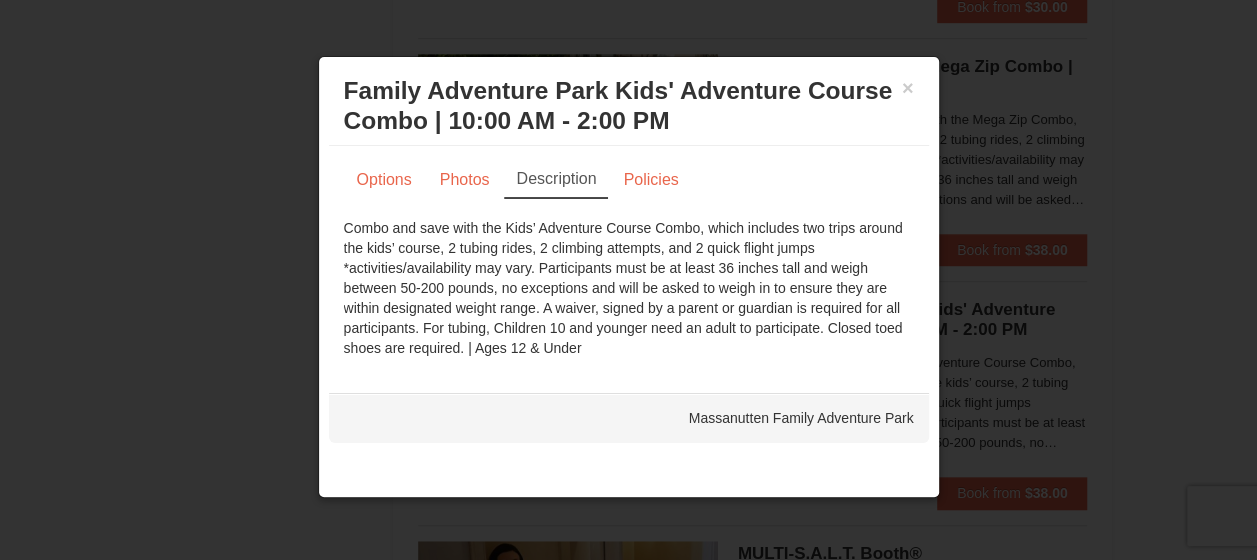 drag, startPoint x: 546, startPoint y: 300, endPoint x: 596, endPoint y: 369, distance: 85.2115 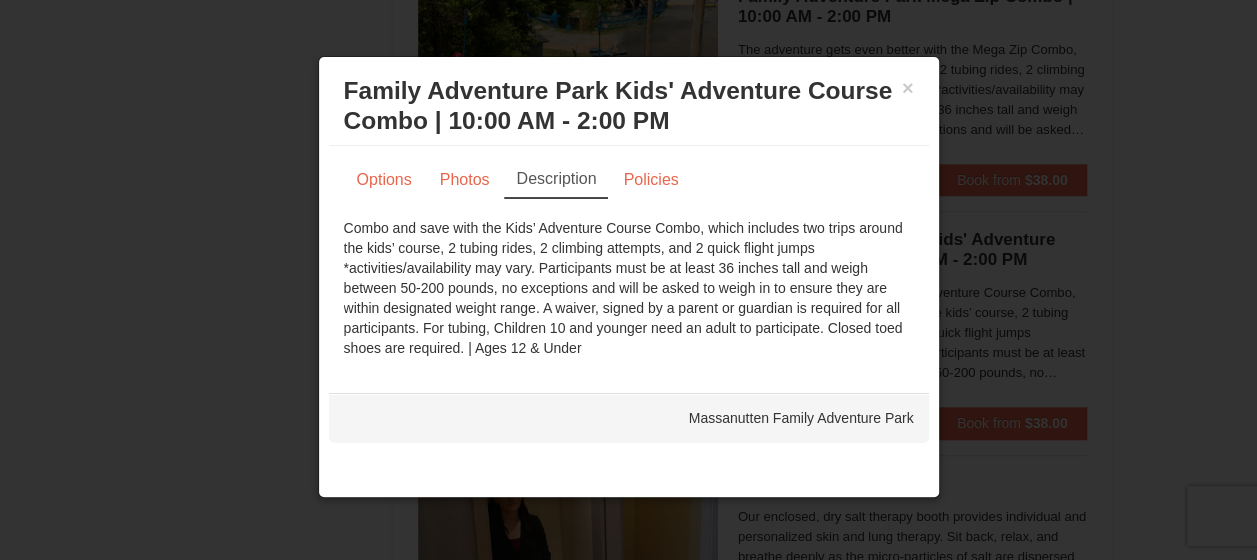 scroll, scrollTop: 4500, scrollLeft: 0, axis: vertical 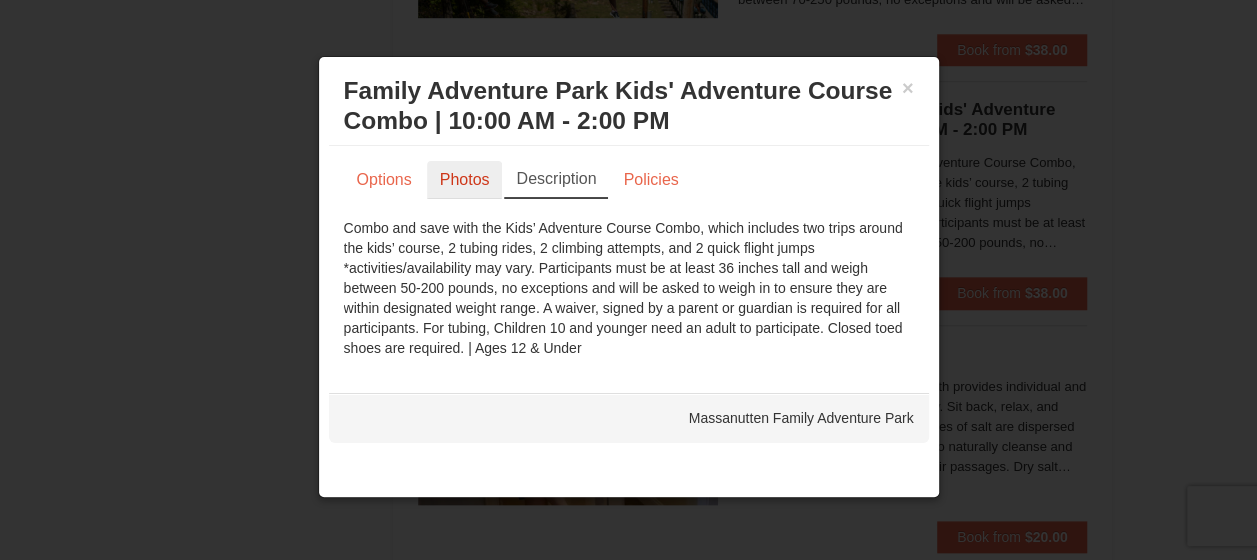 click on "Photos" at bounding box center [465, 180] 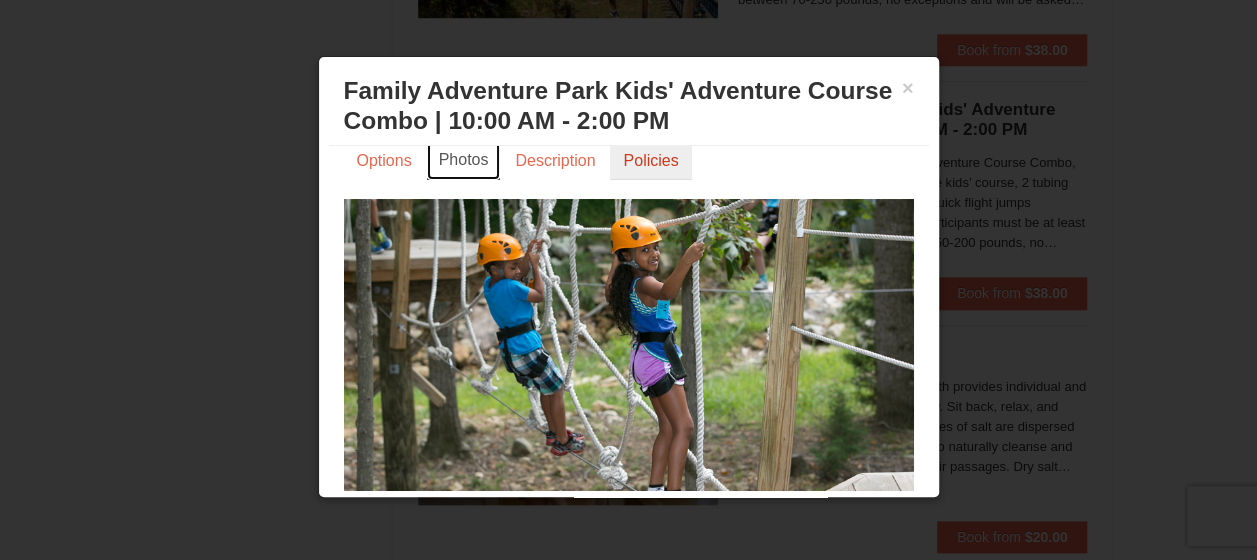 scroll, scrollTop: 0, scrollLeft: 0, axis: both 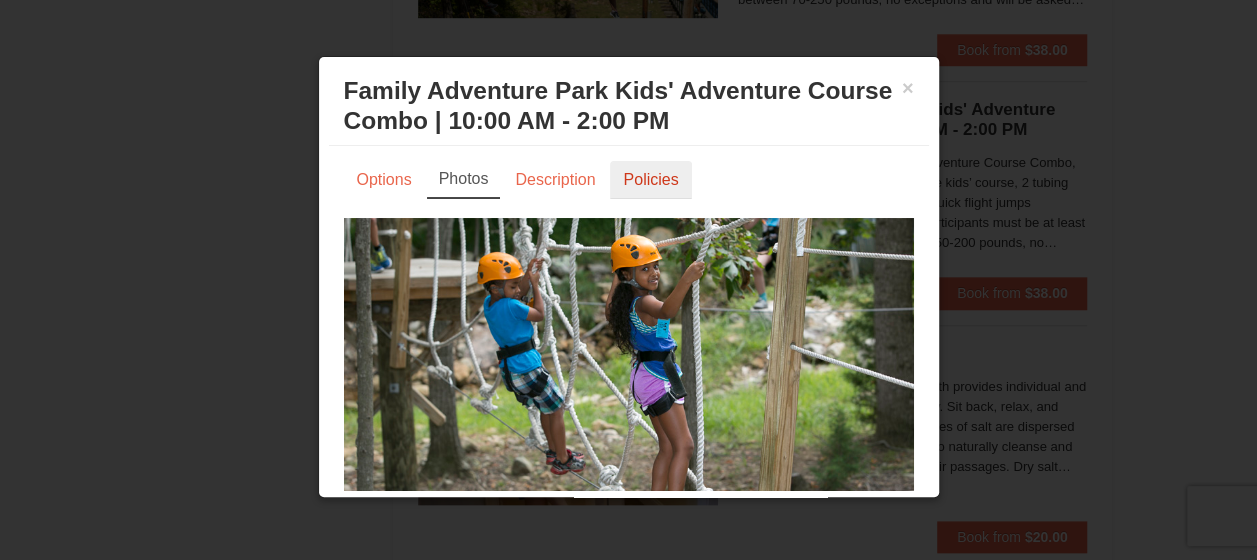 click on "Policies" at bounding box center [650, 180] 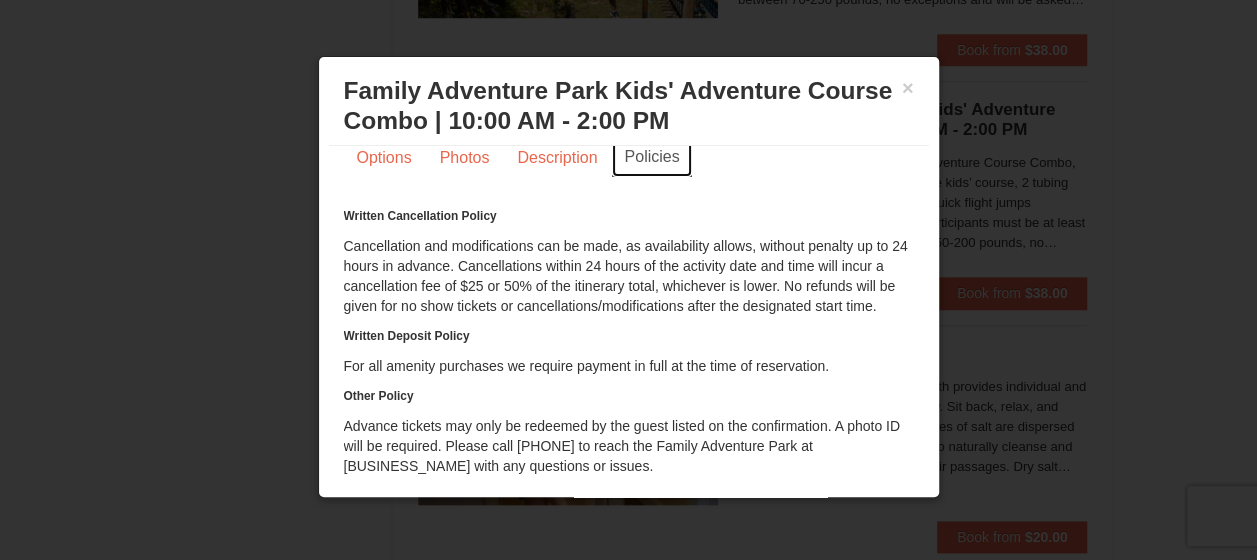 scroll, scrollTop: 0, scrollLeft: 0, axis: both 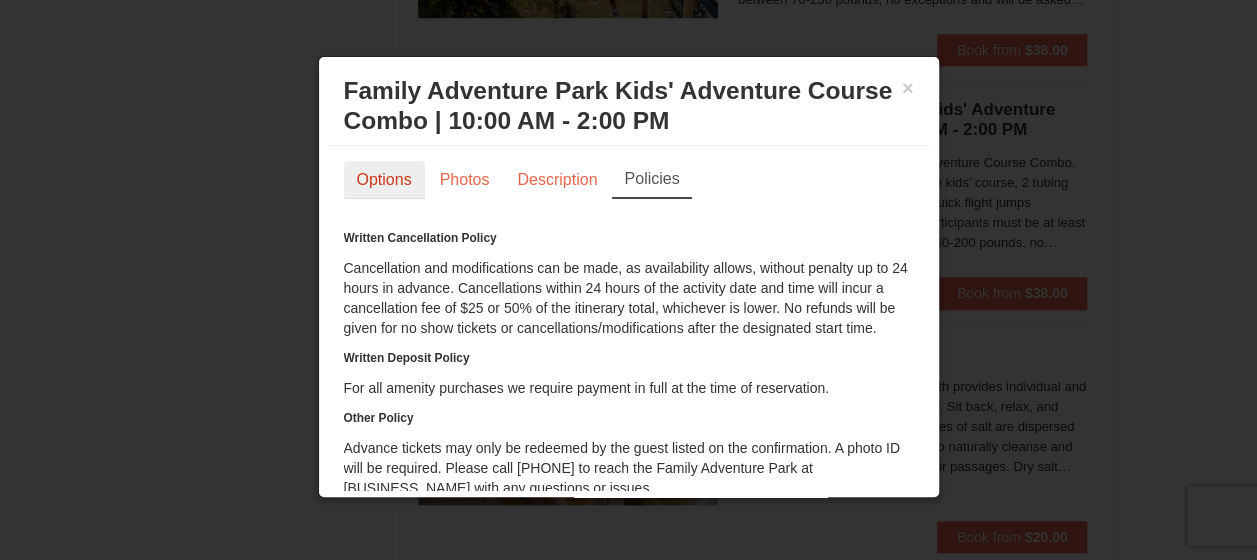 click on "Options" at bounding box center (384, 180) 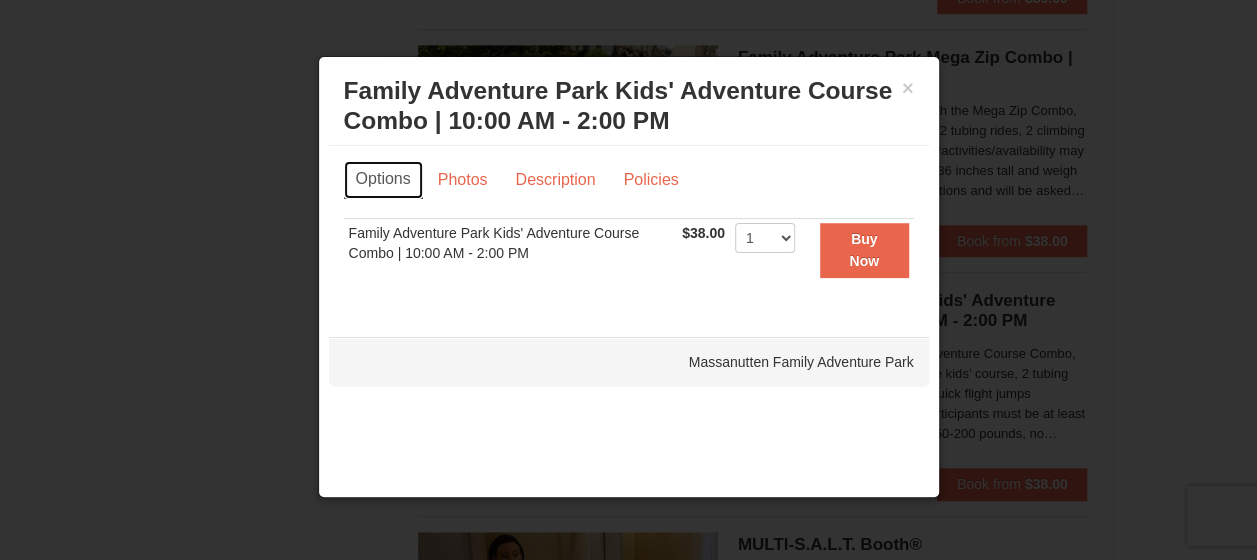 scroll, scrollTop: 4300, scrollLeft: 0, axis: vertical 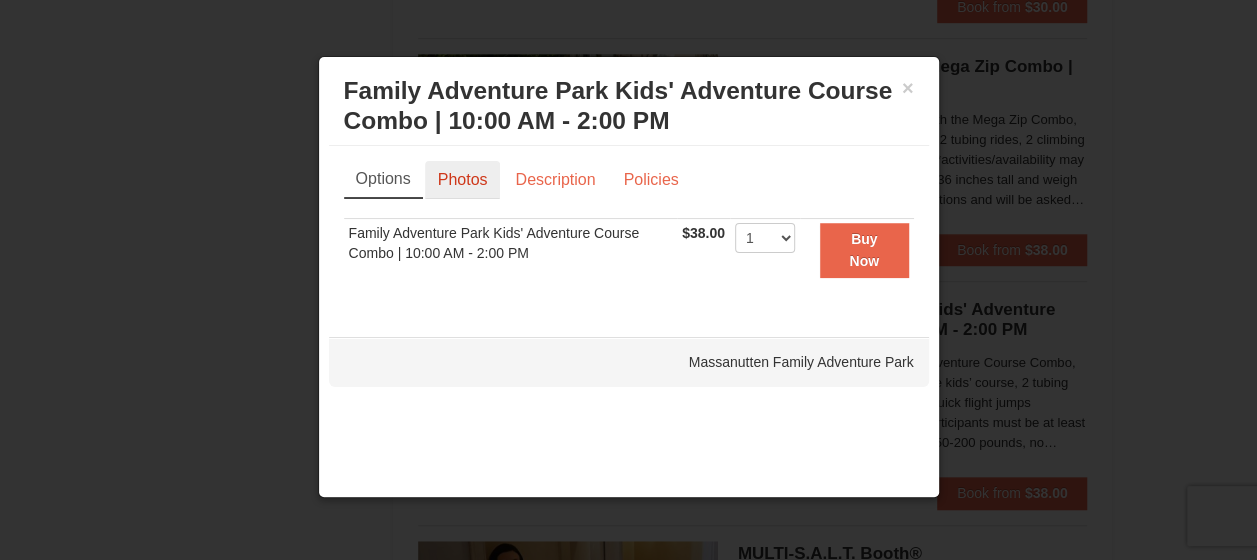 click on "Photos" at bounding box center [463, 180] 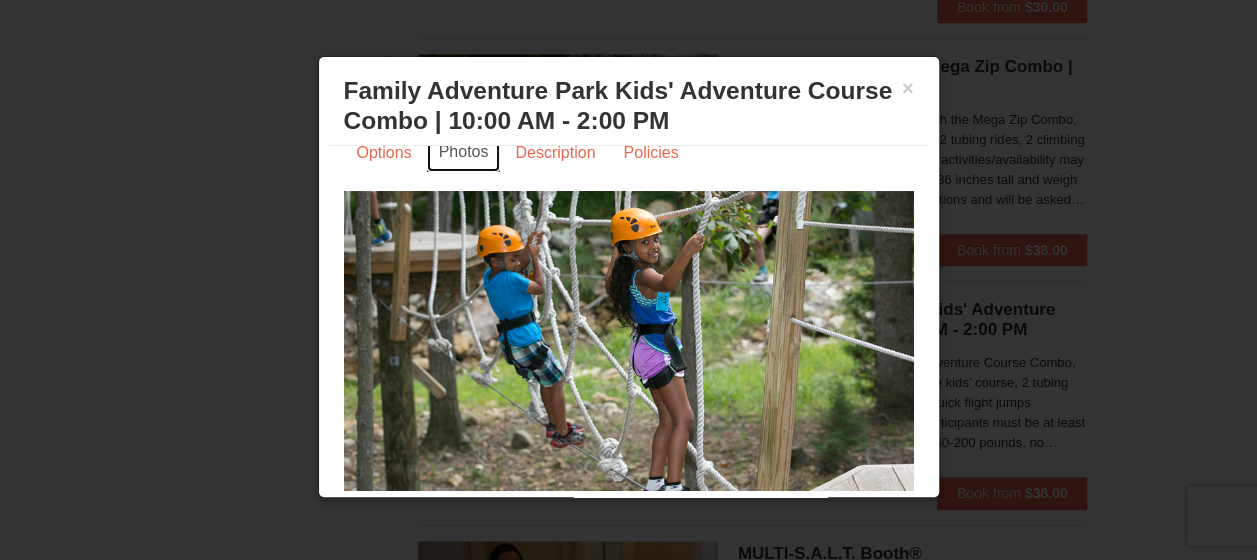 scroll, scrollTop: 0, scrollLeft: 0, axis: both 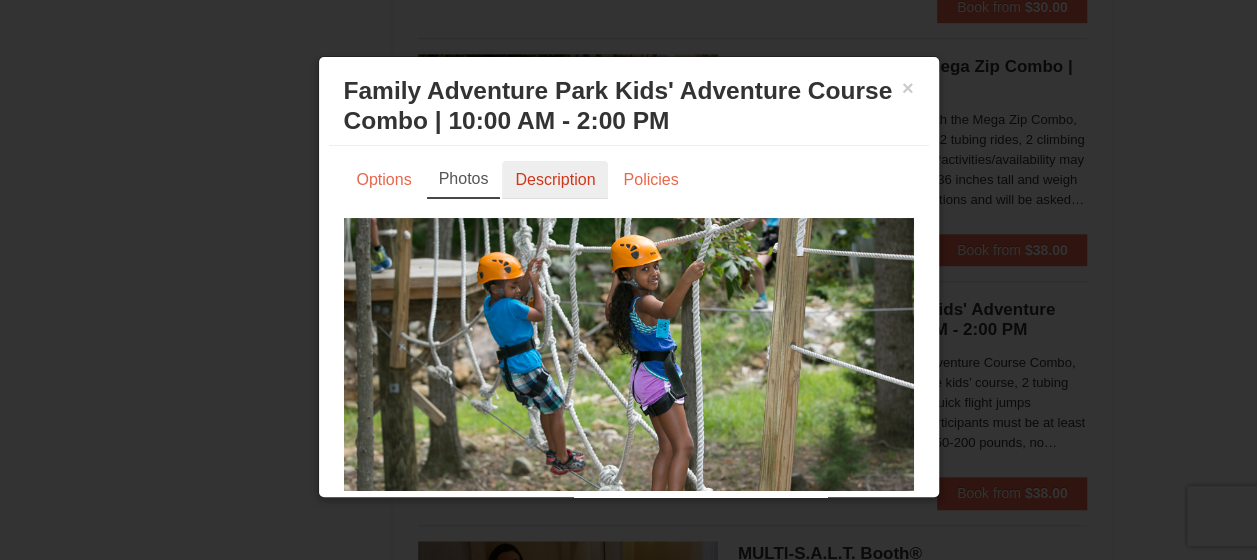 click on "Description" at bounding box center [555, 180] 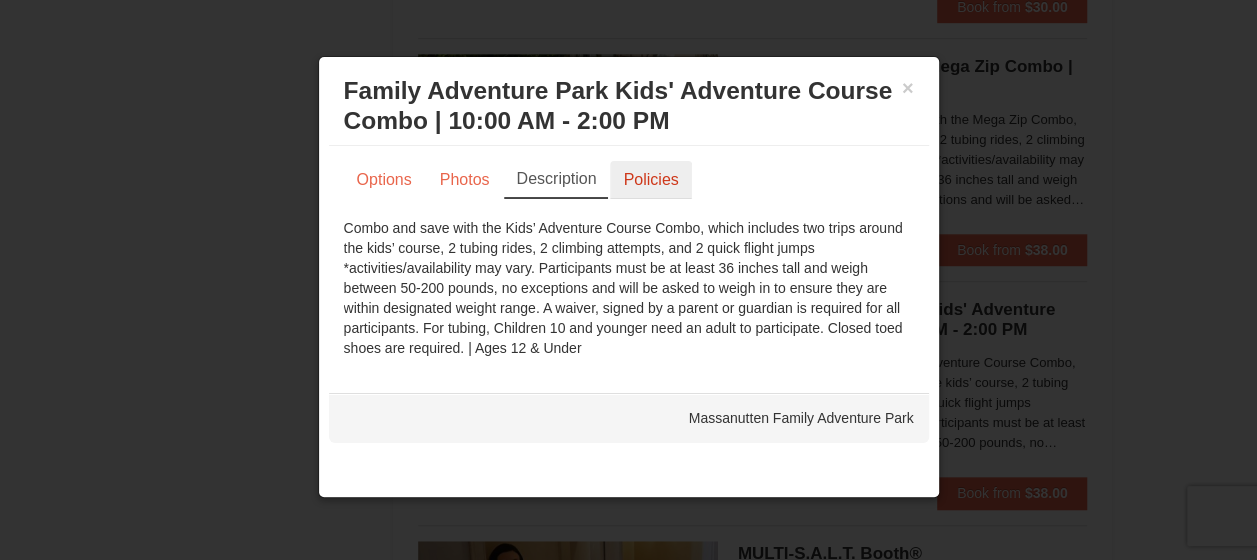 click on "Policies" at bounding box center [650, 180] 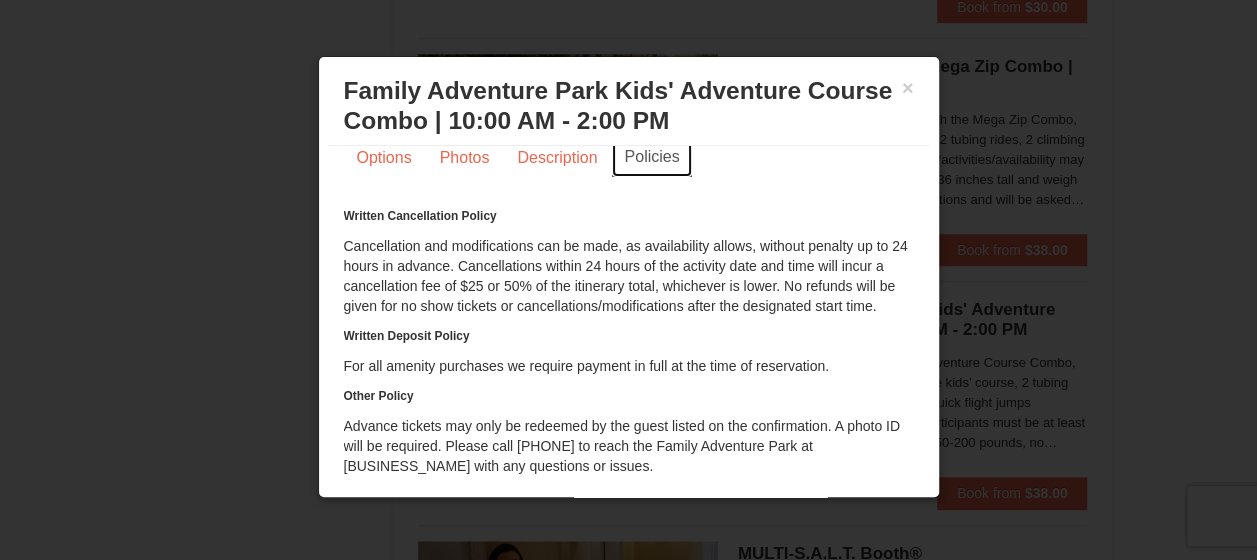 scroll, scrollTop: 42, scrollLeft: 0, axis: vertical 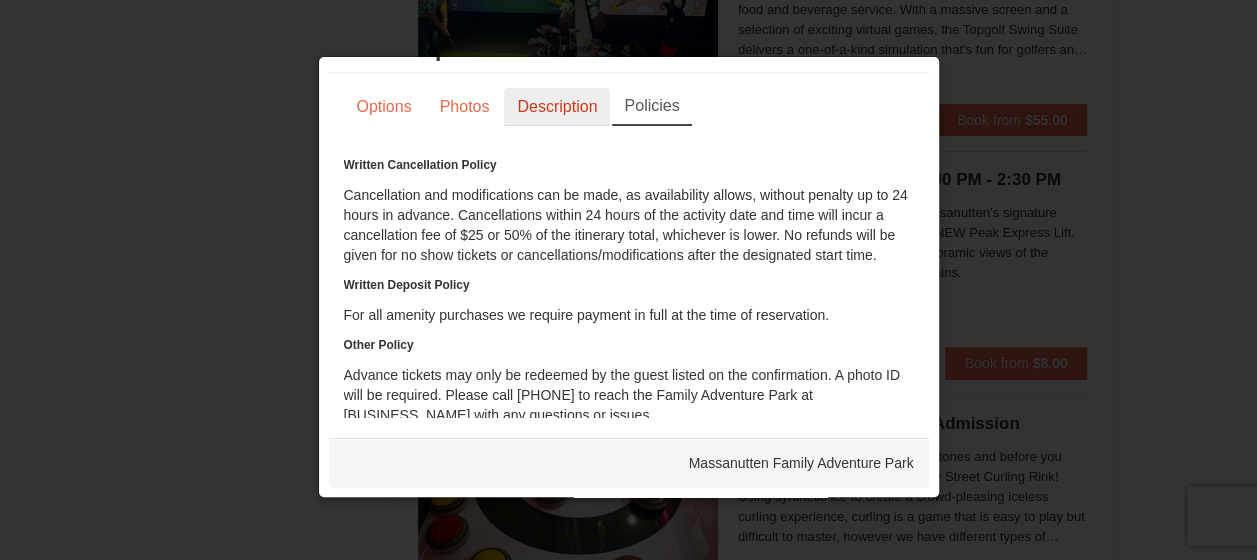 click on "Description" at bounding box center [557, 107] 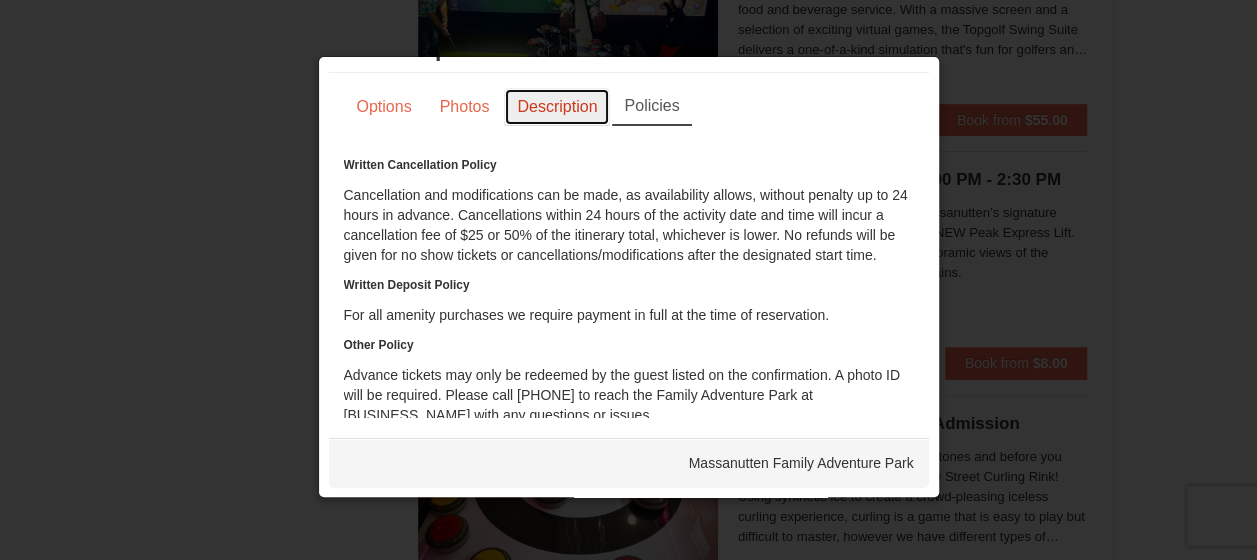 scroll, scrollTop: 0, scrollLeft: 0, axis: both 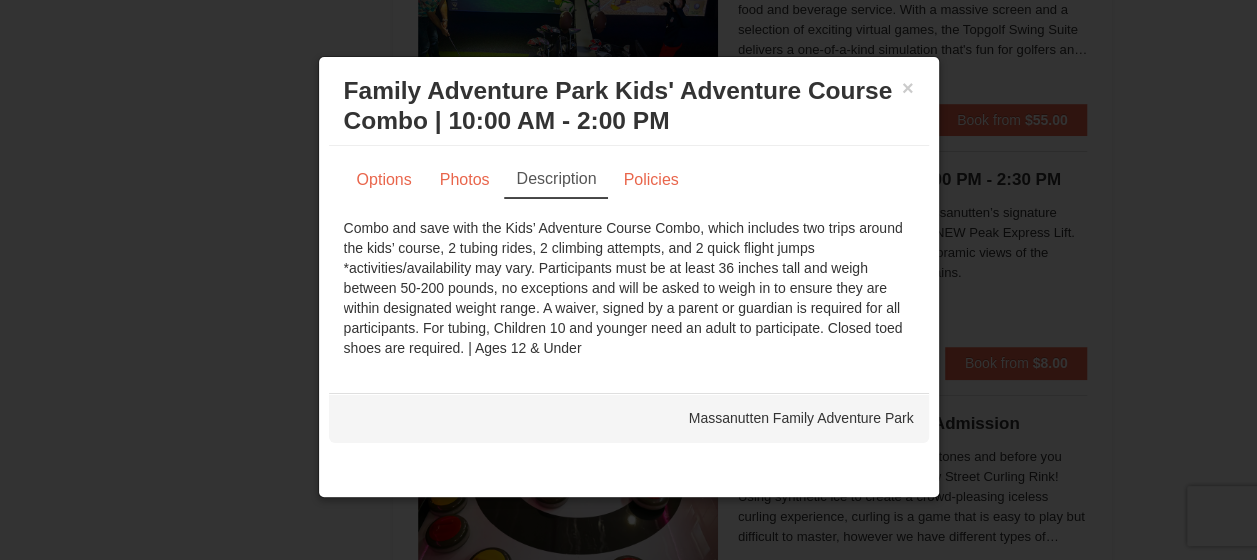 click at bounding box center [628, 280] 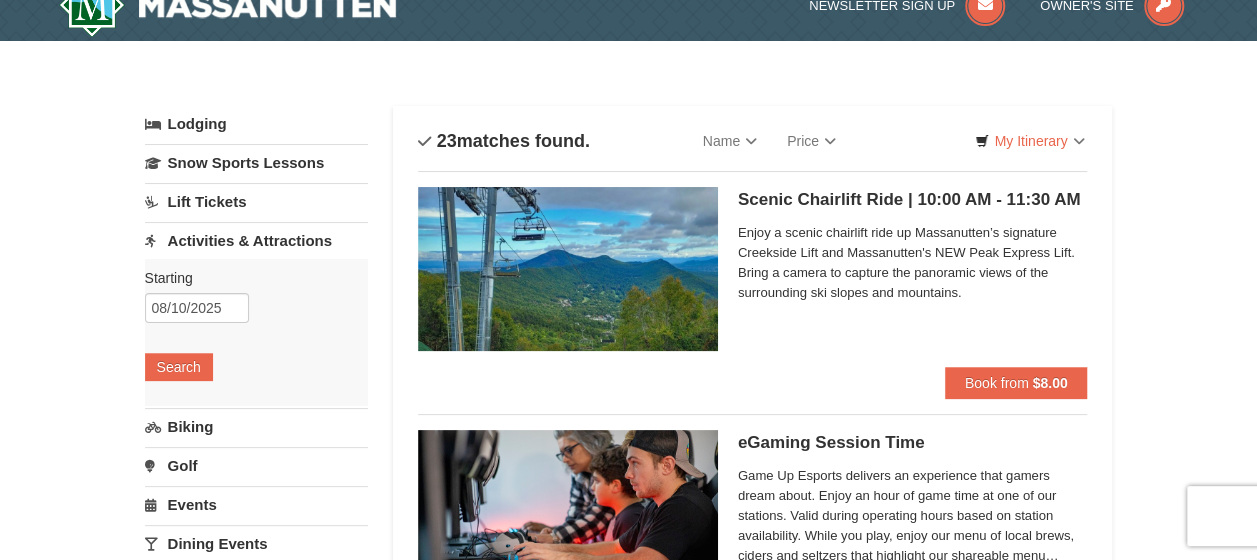 scroll, scrollTop: 0, scrollLeft: 0, axis: both 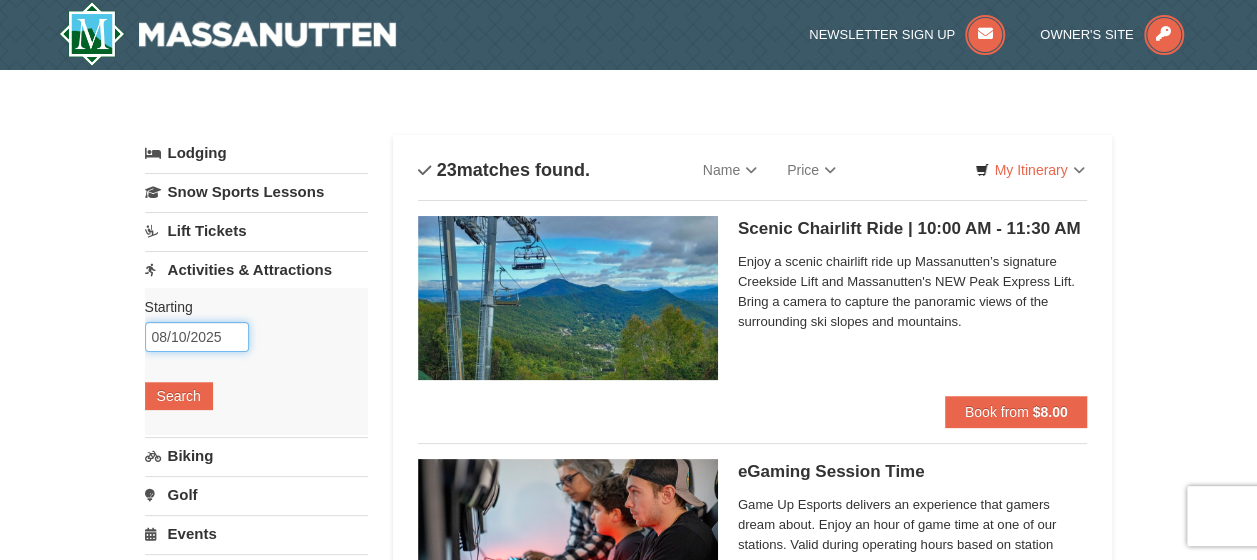 click on "08/10/2025" at bounding box center [197, 337] 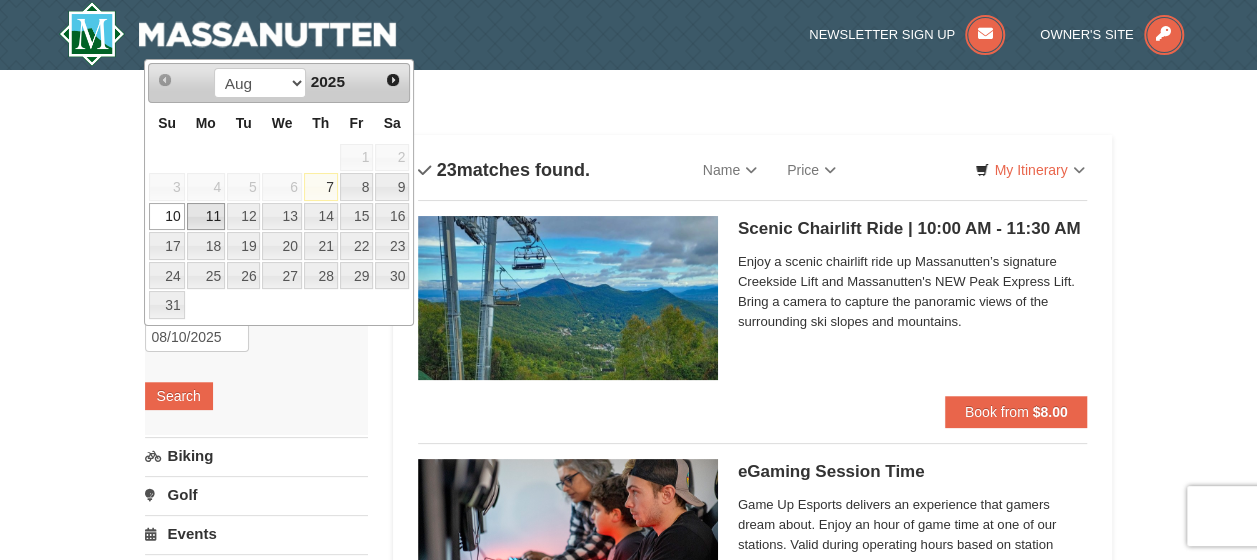 click on "11" at bounding box center (206, 217) 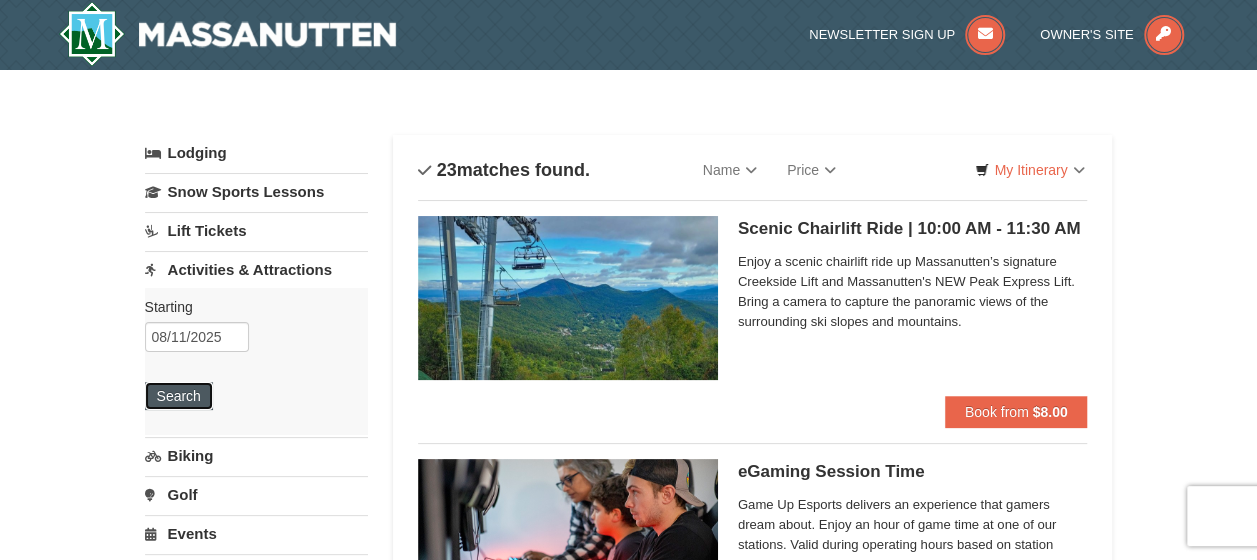 click on "Search" at bounding box center [179, 396] 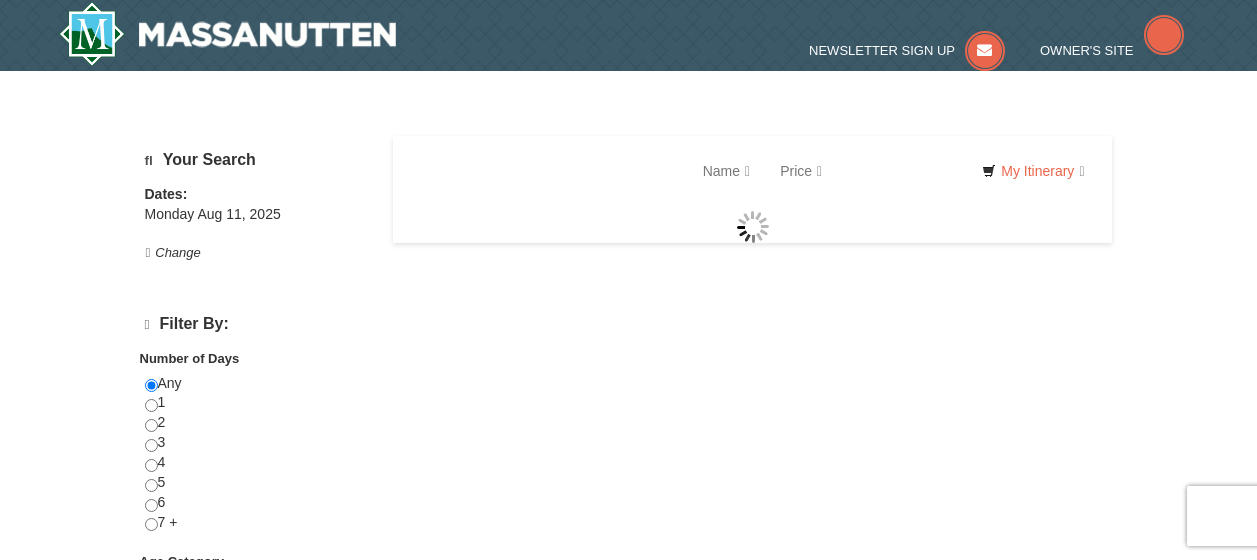 scroll, scrollTop: 0, scrollLeft: 0, axis: both 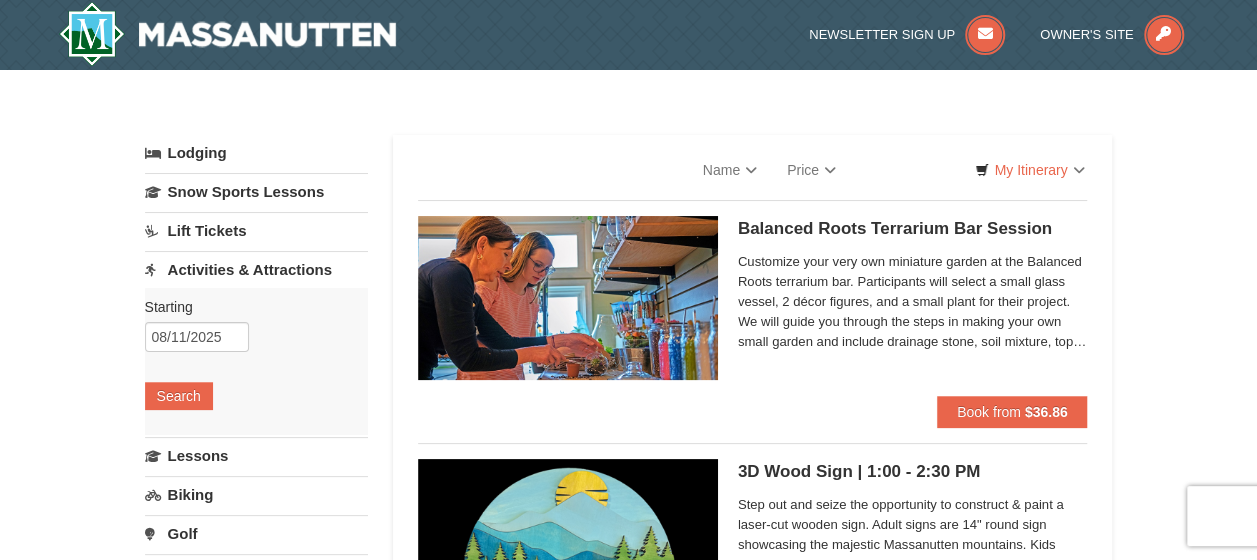 select on "8" 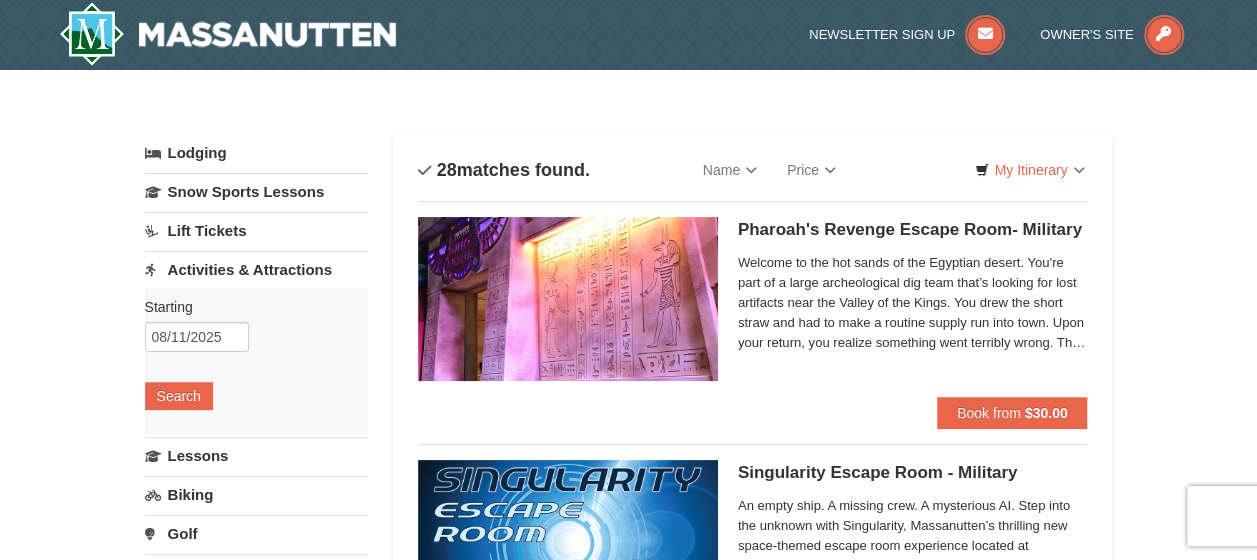 scroll, scrollTop: 0, scrollLeft: 0, axis: both 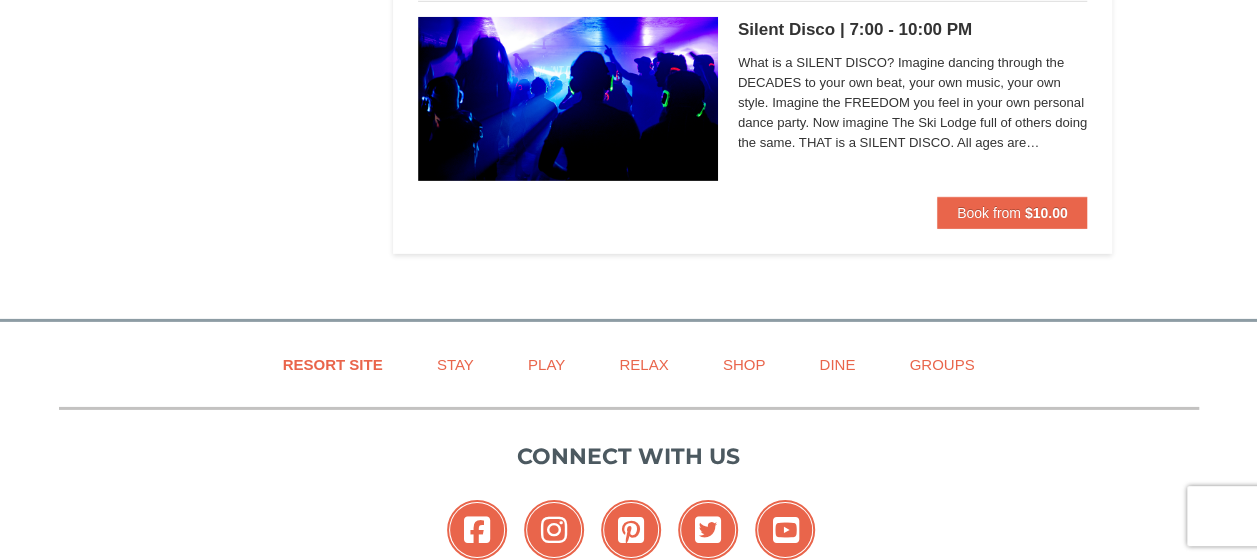 drag, startPoint x: 1033, startPoint y: 33, endPoint x: 1128, endPoint y: 539, distance: 514.84076 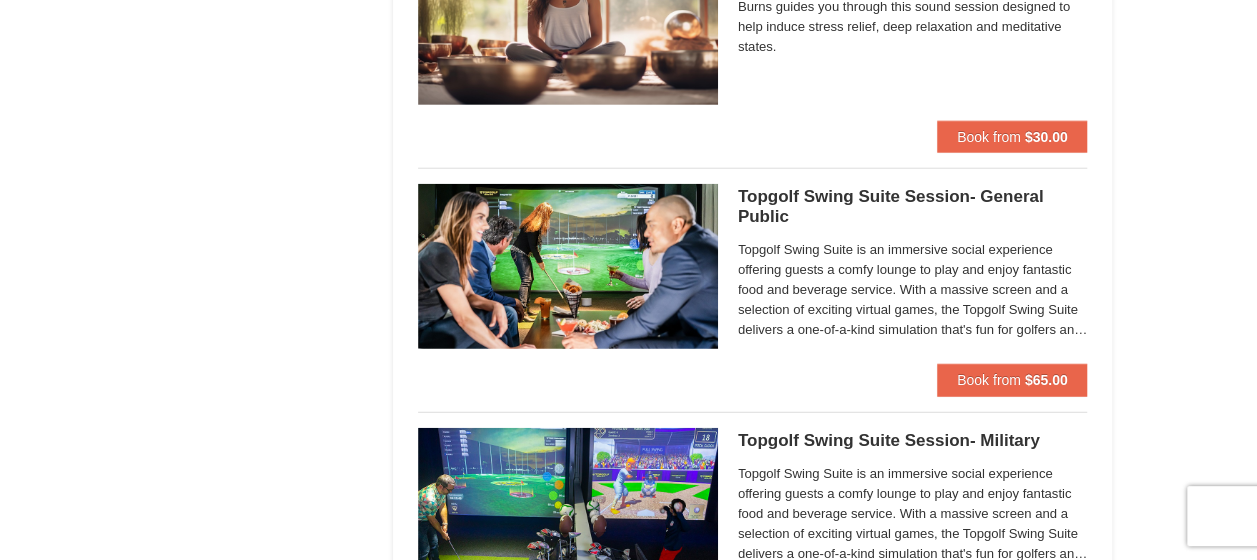 scroll, scrollTop: 0, scrollLeft: 0, axis: both 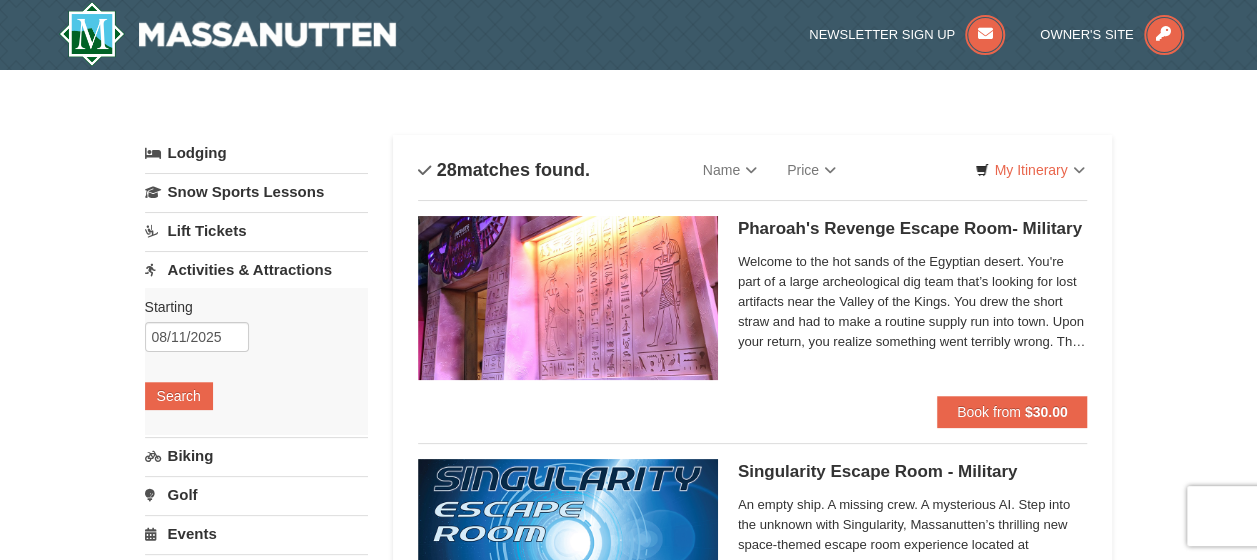 click on "Lift Tickets" at bounding box center [256, 230] 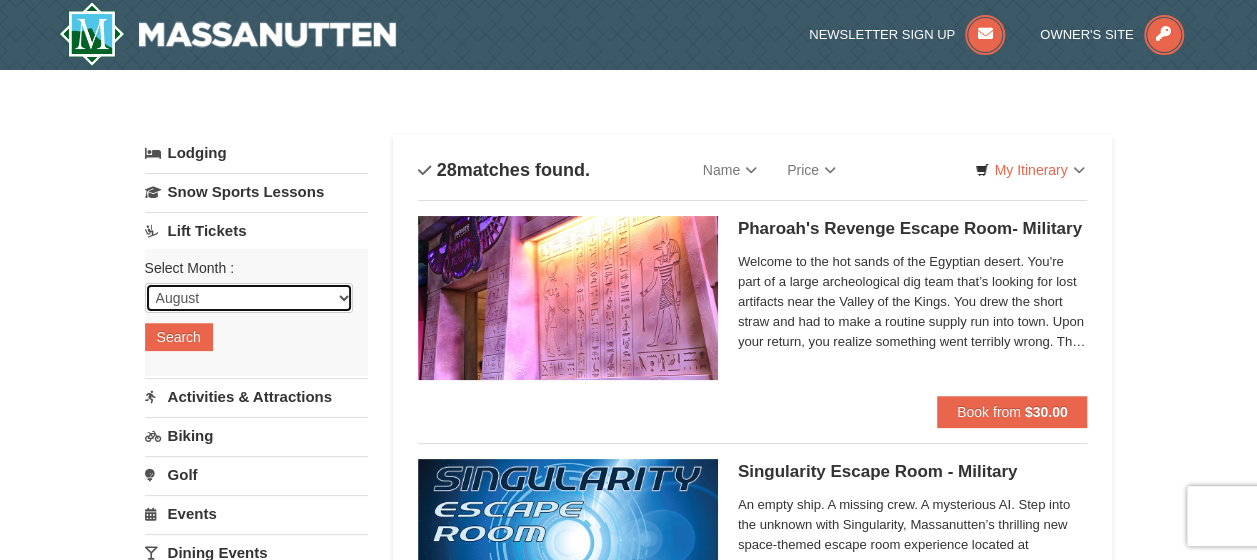 click on "August  September  October  November  December  January  February  March  April  May  June  July" at bounding box center (249, 298) 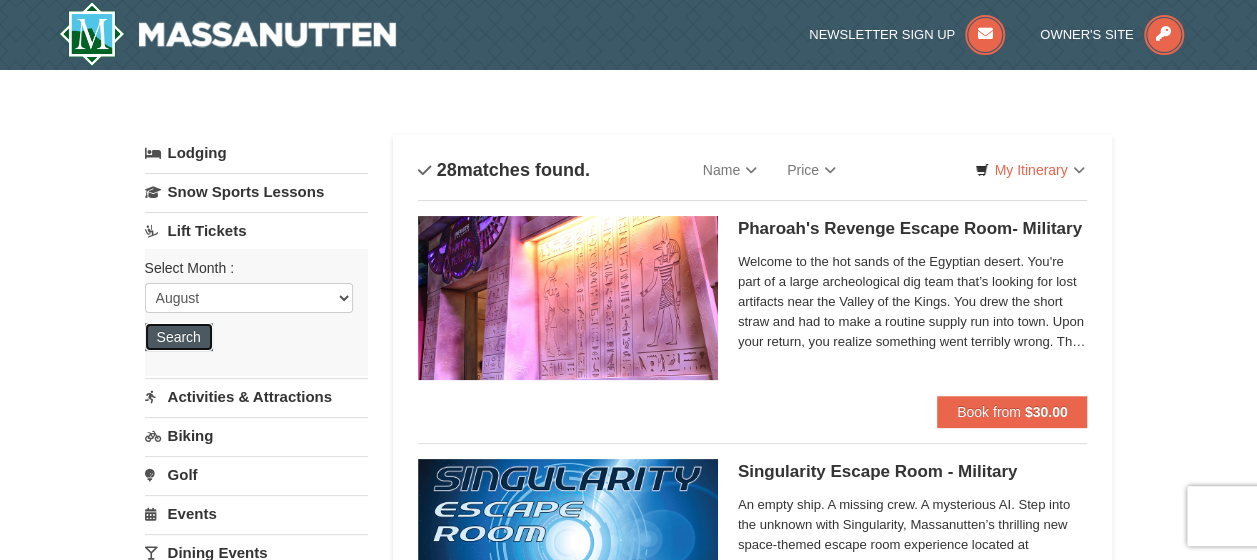 click on "Search" at bounding box center (179, 337) 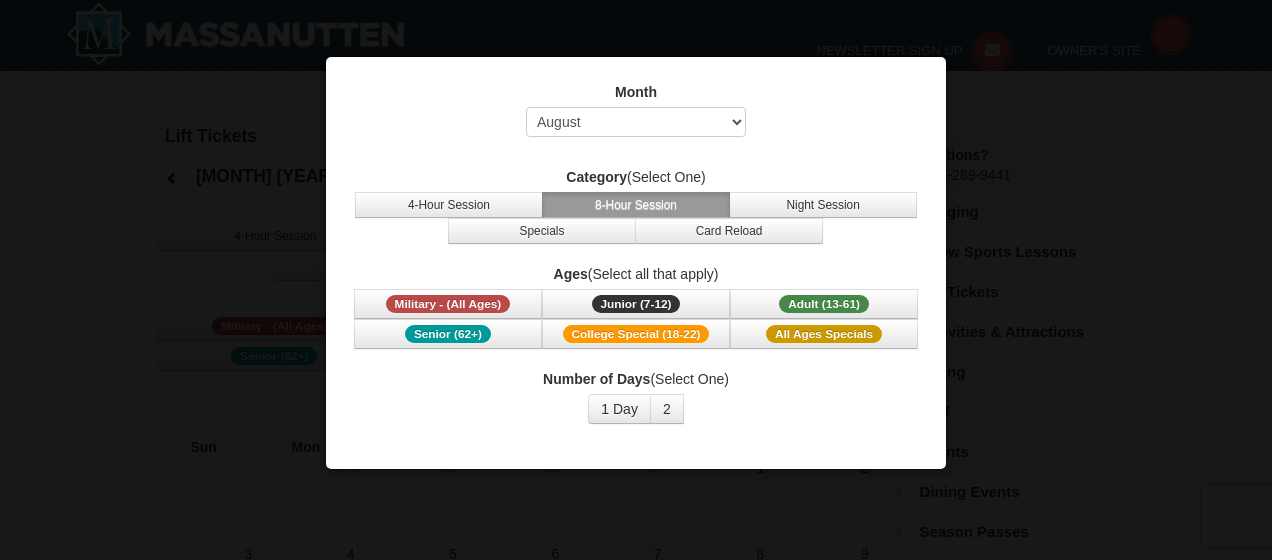 select on "8" 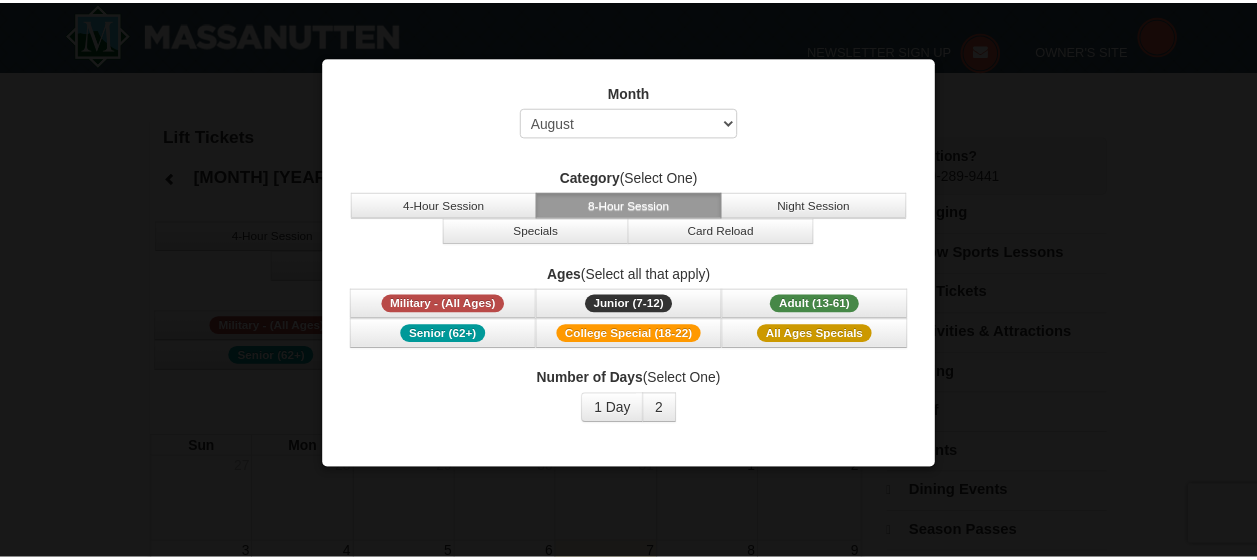 scroll, scrollTop: 0, scrollLeft: 0, axis: both 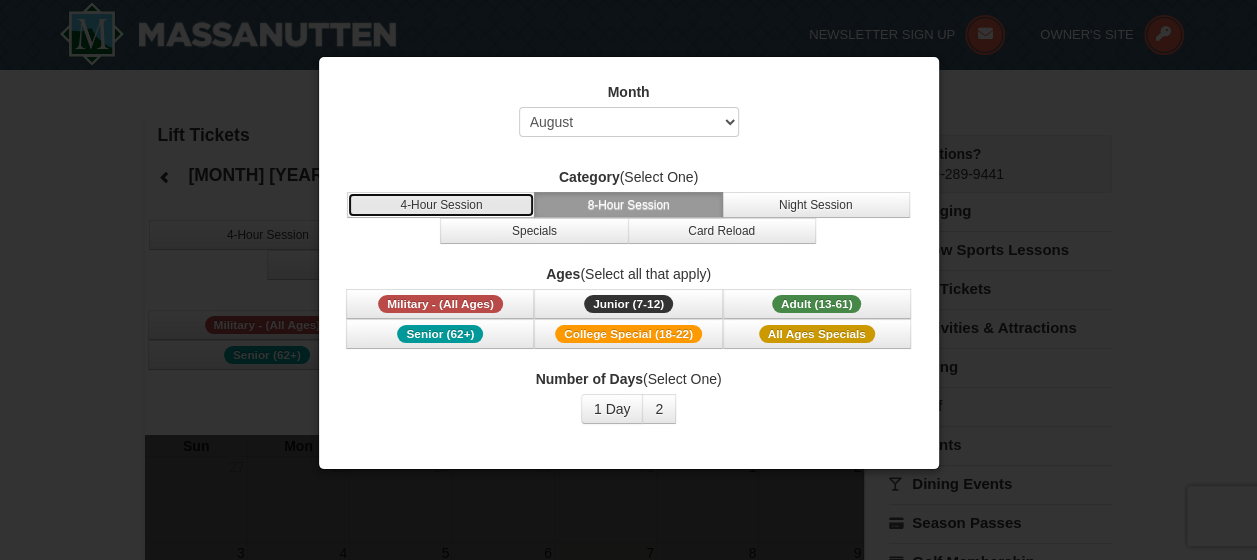 click on "4-Hour Session" at bounding box center [441, 205] 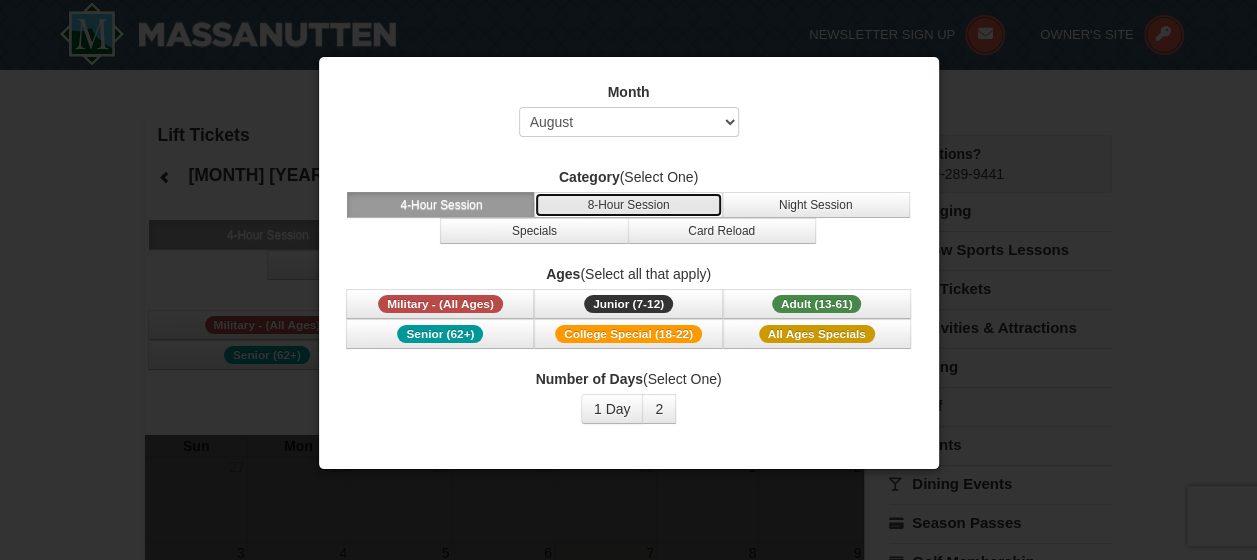 click on "8-Hour Session" at bounding box center [628, 205] 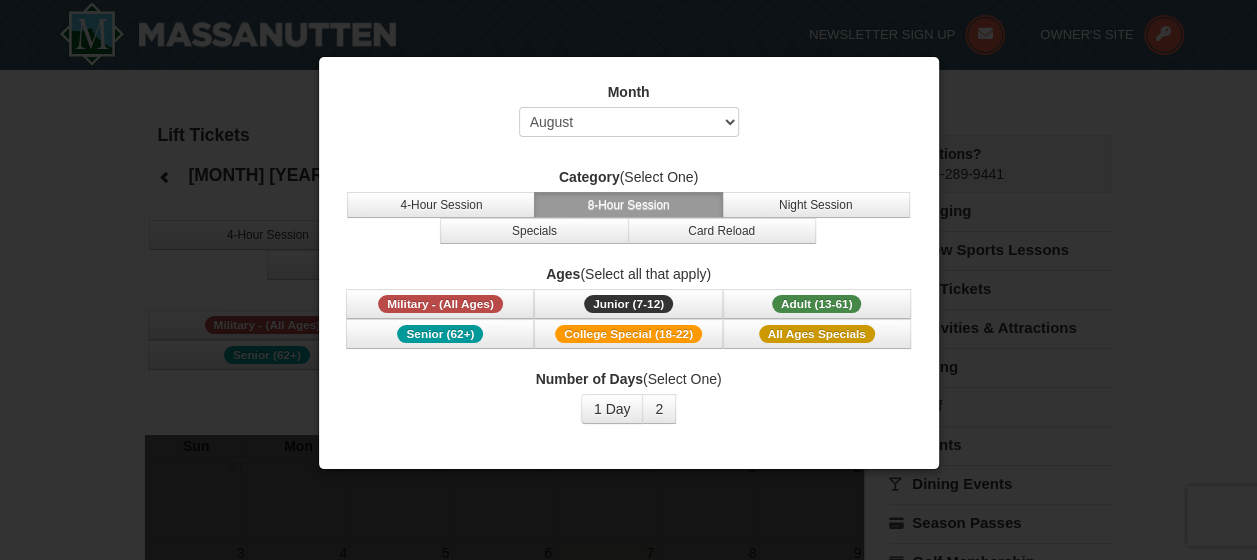 click on "Number of Days (Select One)
1 Day
2
3
4
5
6
7
8
9
10
11
12
13
14
15" at bounding box center [629, 396] 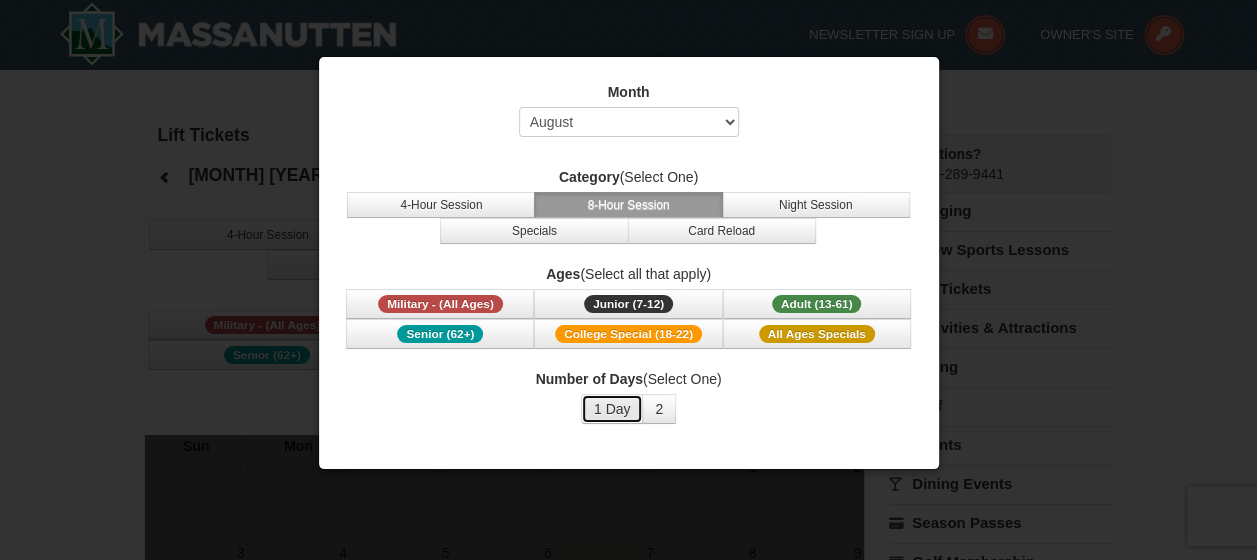click on "1 Day" at bounding box center [612, 409] 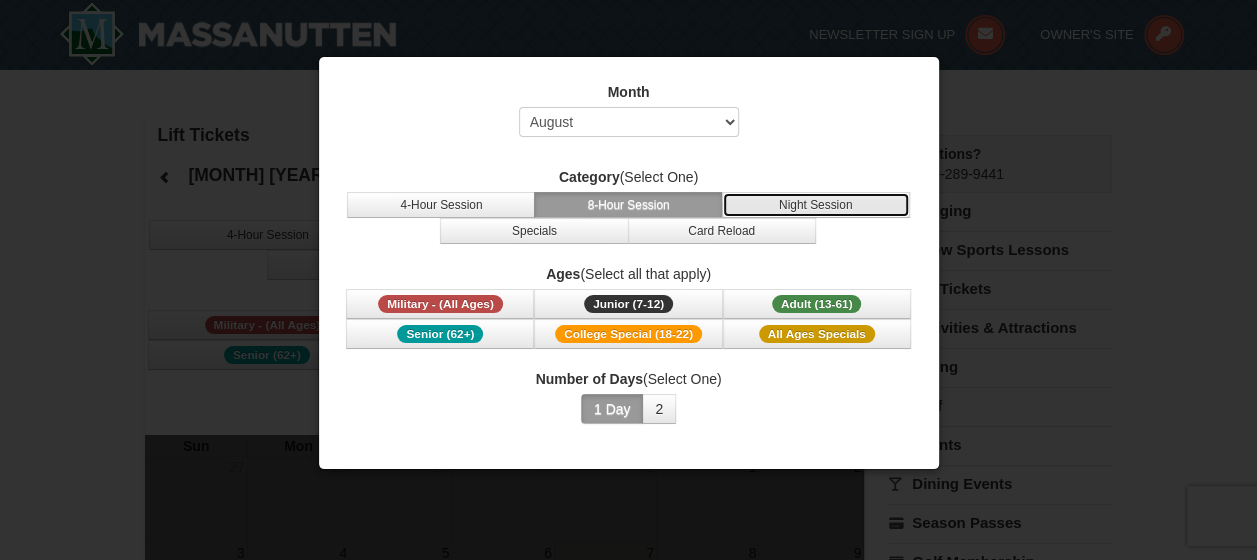 click on "Night Session" at bounding box center (816, 205) 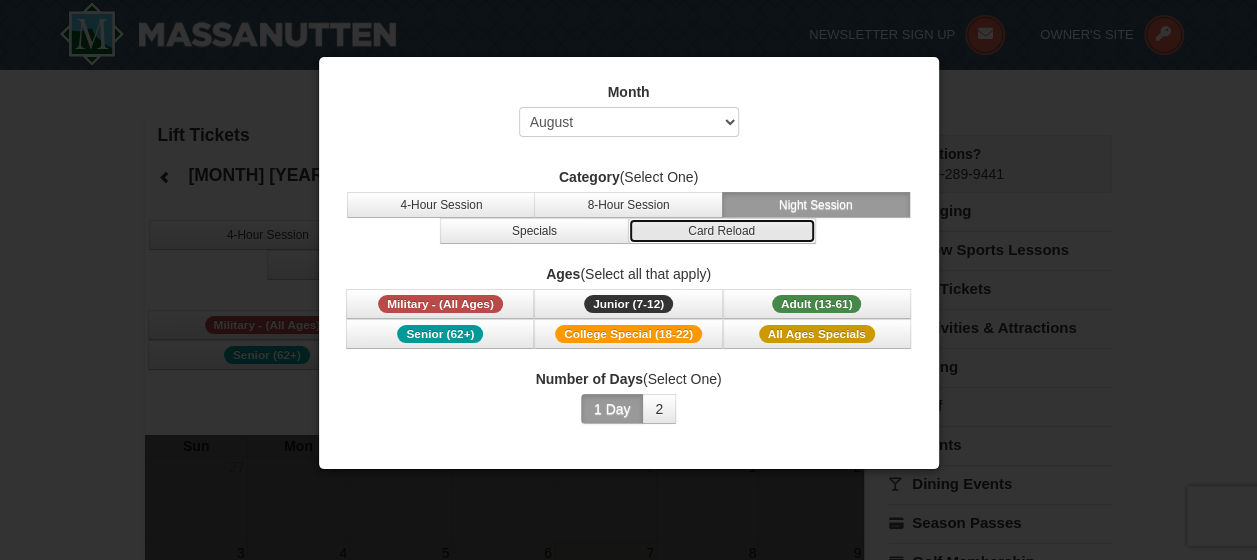 click on "Card Reload" at bounding box center [722, 231] 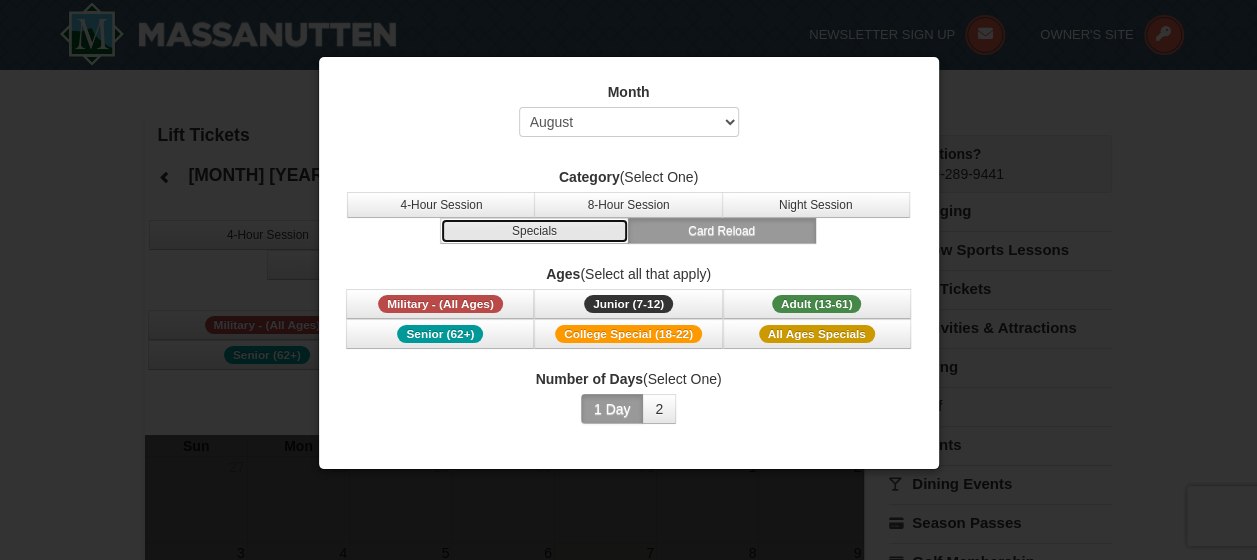 click on "Specials" at bounding box center [534, 231] 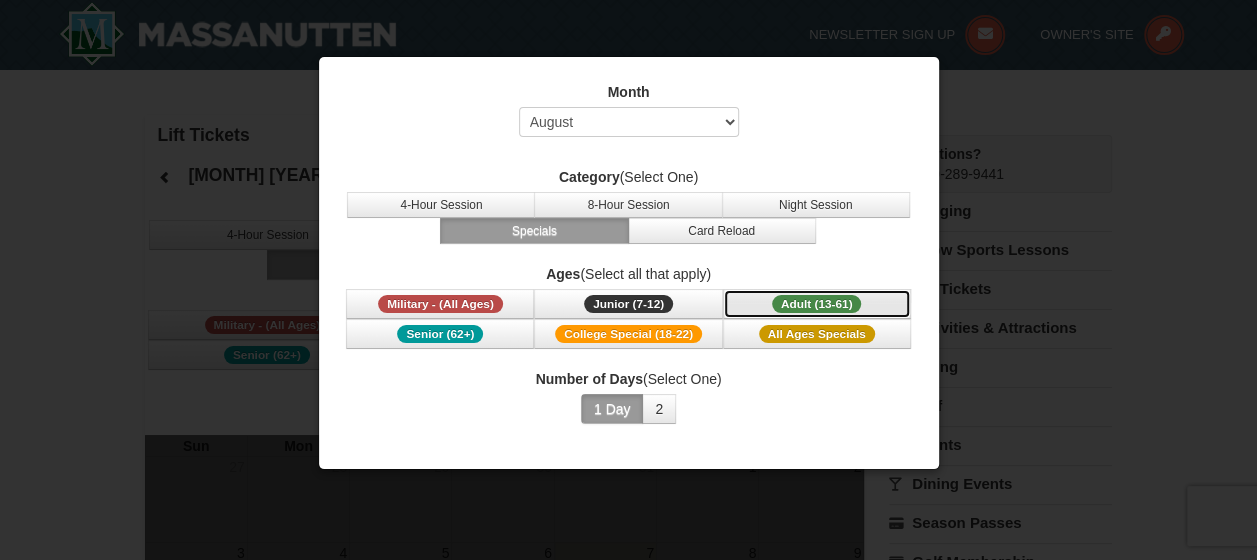 click on "Adult (13-61)" at bounding box center (817, 304) 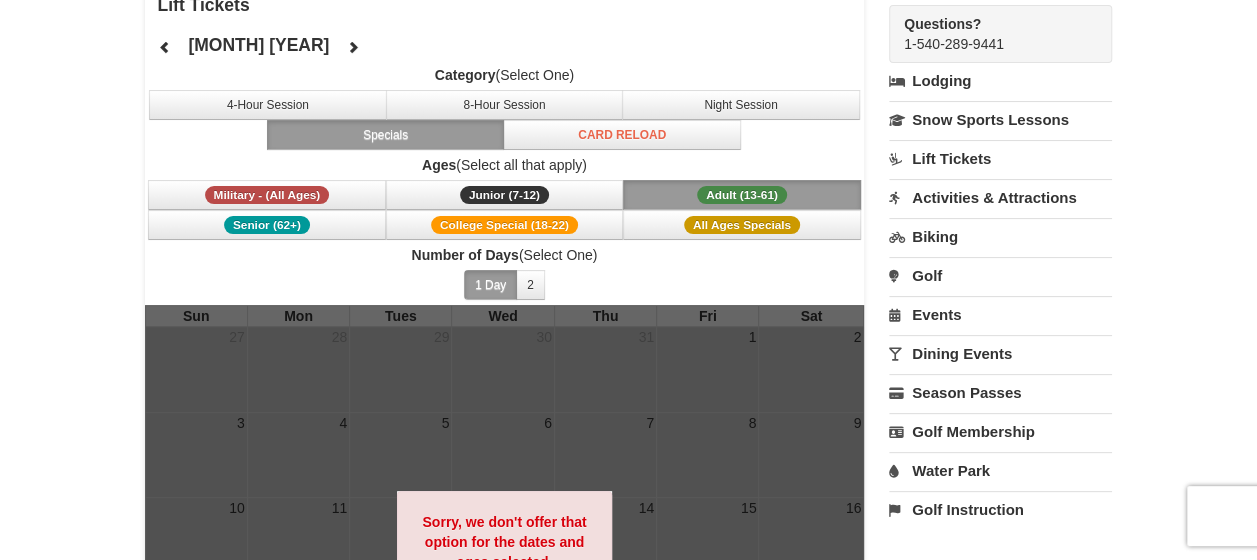 scroll, scrollTop: 100, scrollLeft: 0, axis: vertical 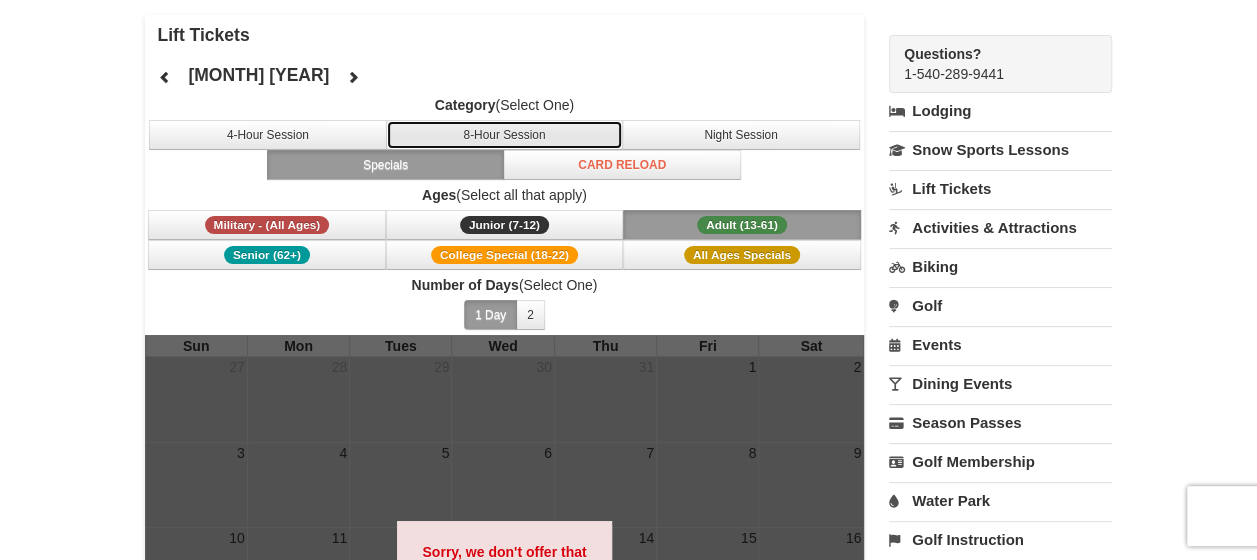 click on "8-Hour Session" at bounding box center [505, 135] 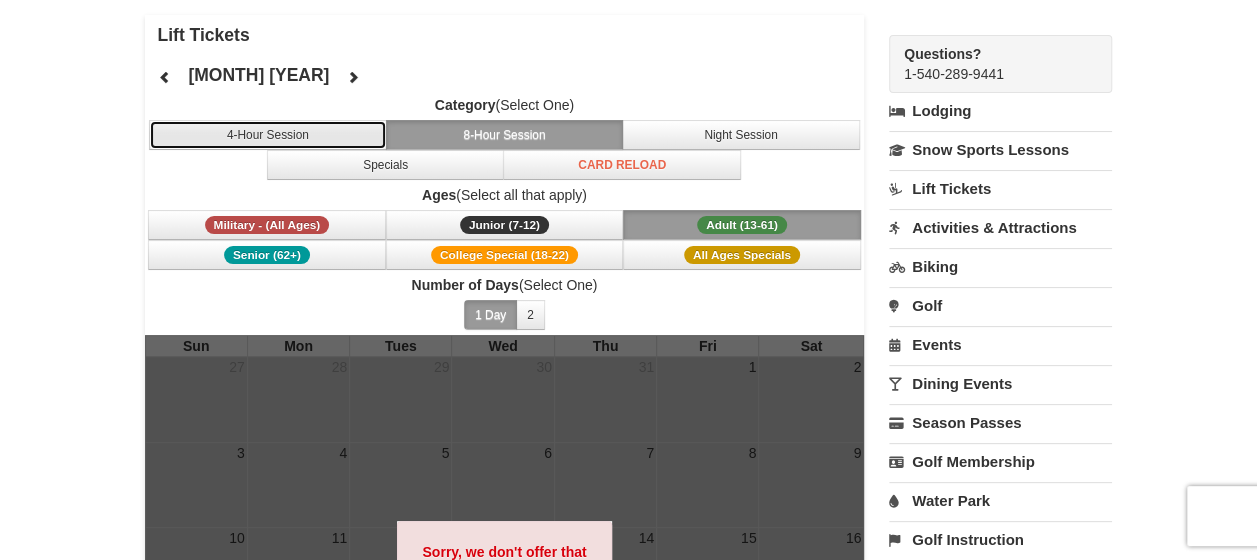 click on "4-Hour Session" at bounding box center [268, 135] 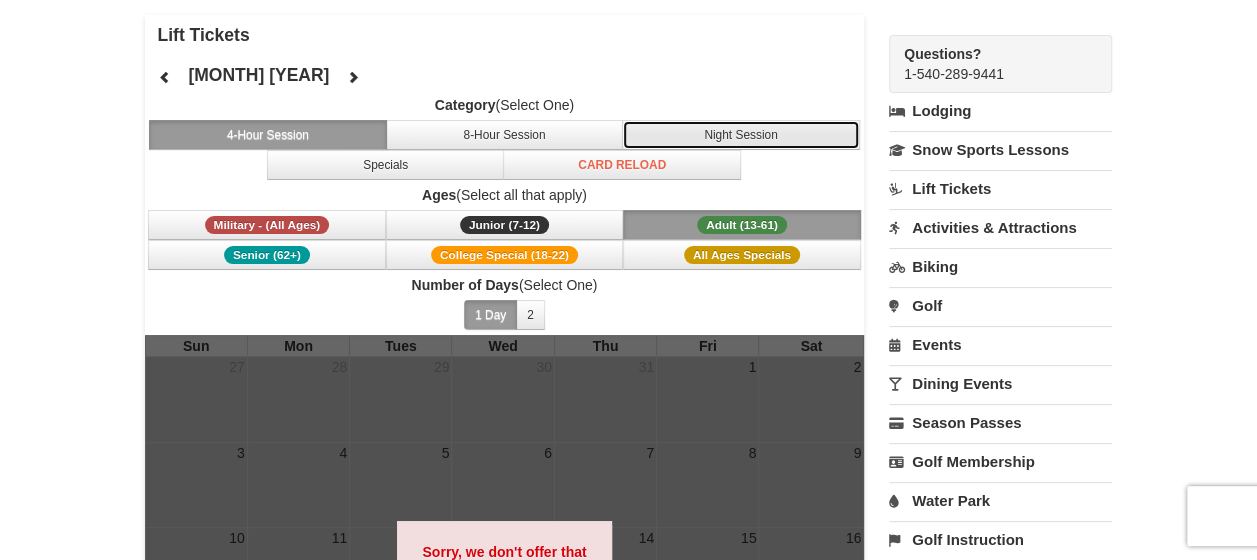 click on "Night Session" at bounding box center [741, 135] 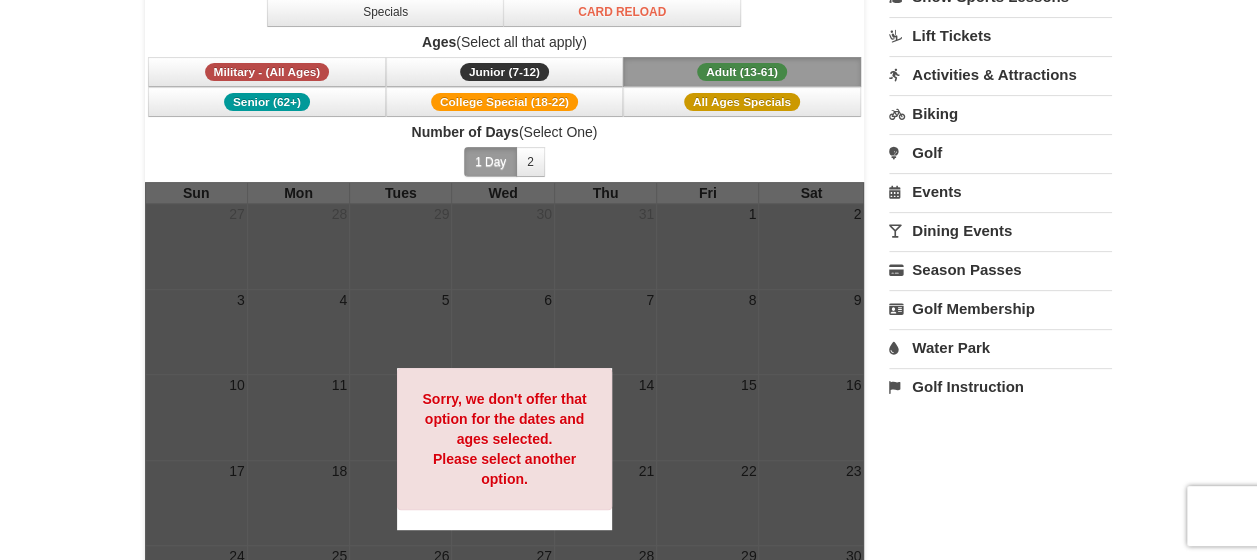 scroll, scrollTop: 500, scrollLeft: 0, axis: vertical 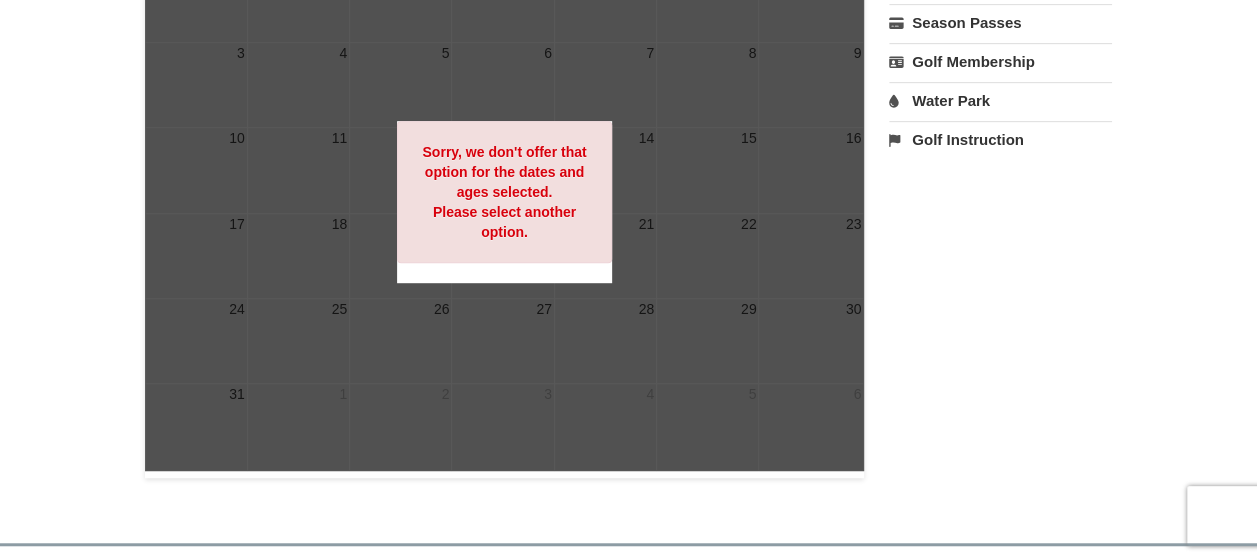 click on "Water Park" at bounding box center [1000, 100] 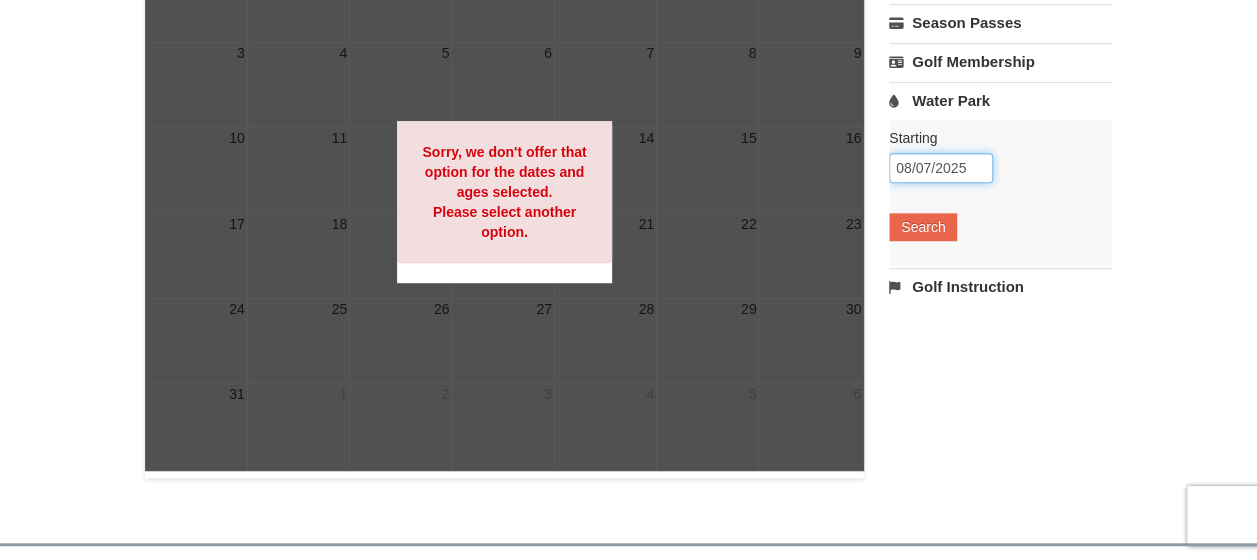 click on "08/07/2025" at bounding box center [941, 168] 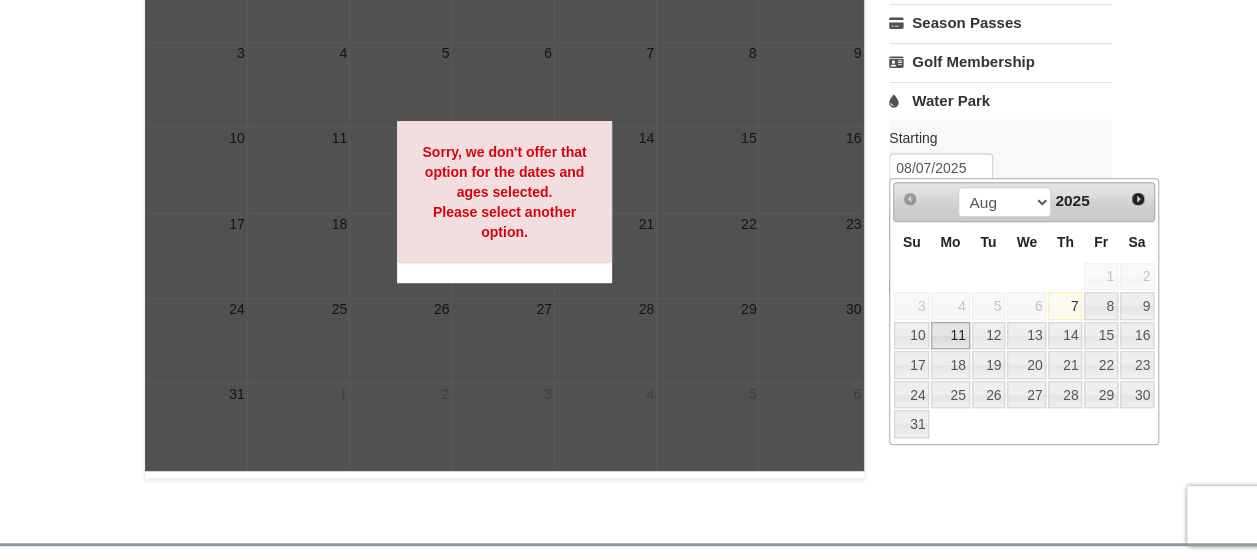 click on "11" at bounding box center (950, 336) 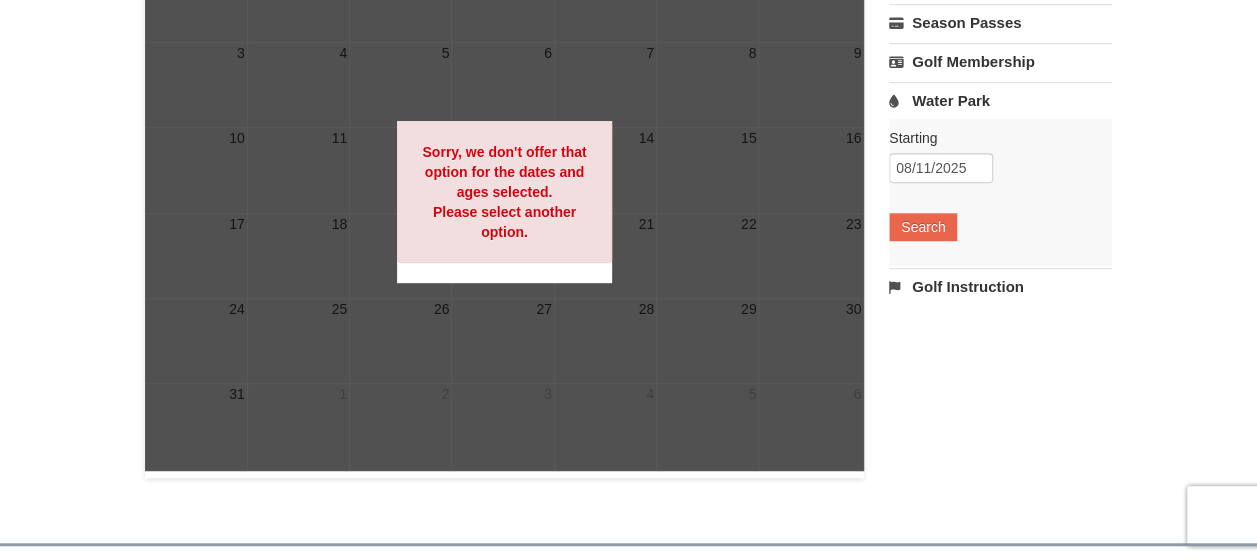 click on "Starting Please format dates MM/DD/YYYY Please format dates MM/DD/YYYY
MM/DD/YYYY
Search" at bounding box center (1000, 192) 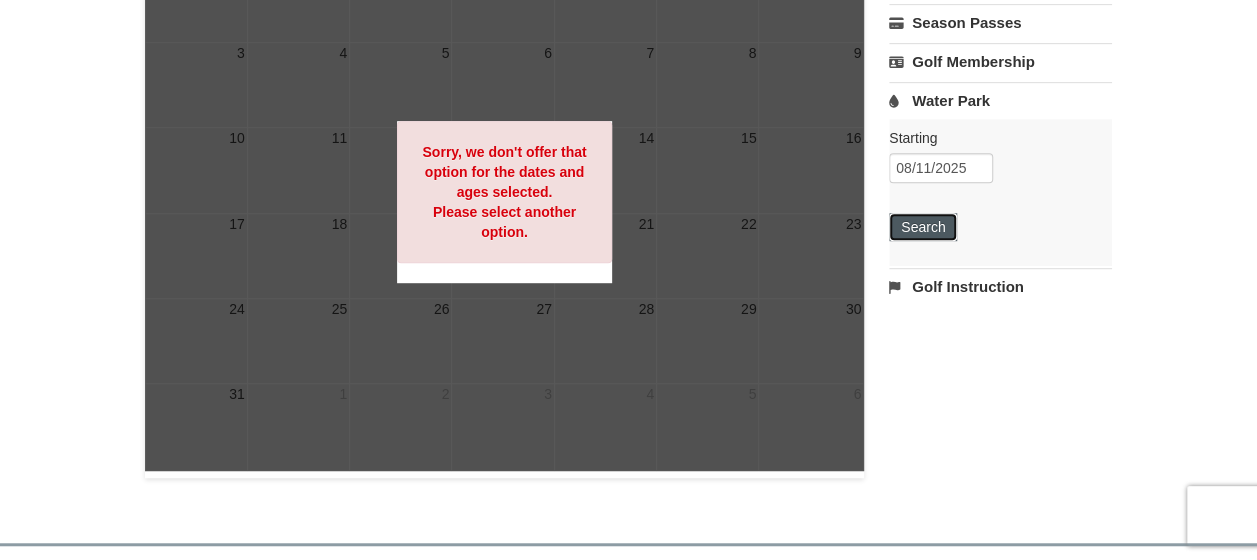 click on "Search" at bounding box center (923, 227) 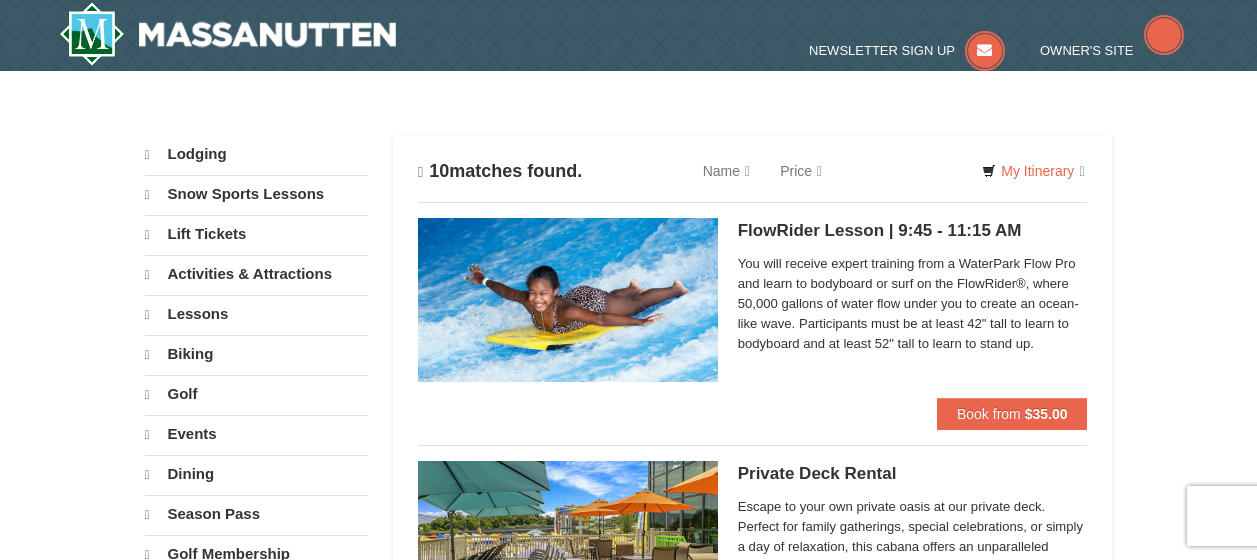 select on "8" 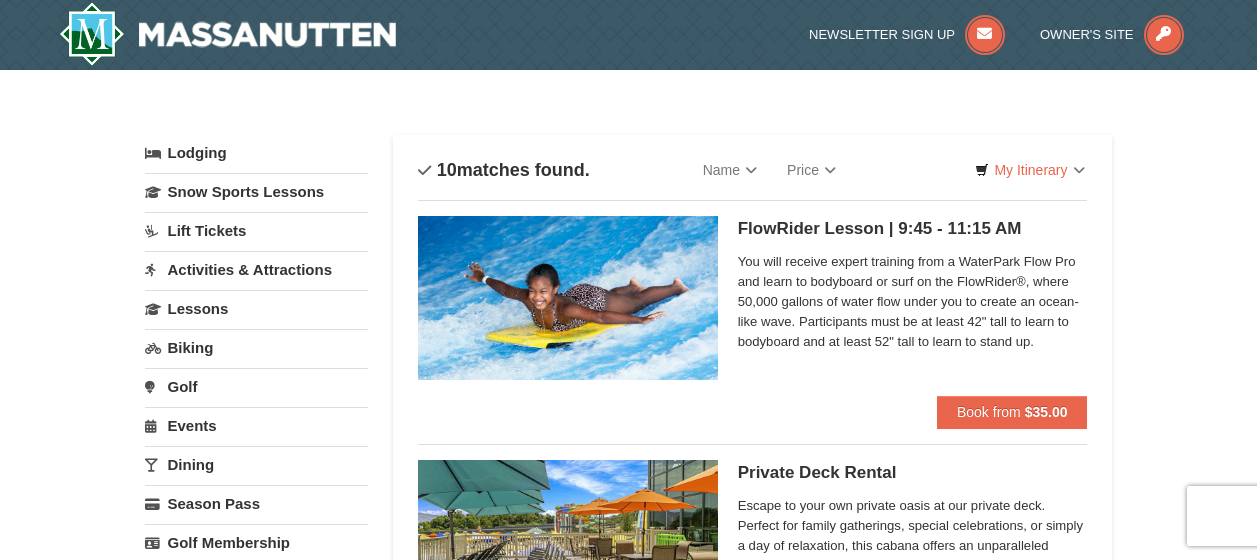 scroll, scrollTop: 0, scrollLeft: 0, axis: both 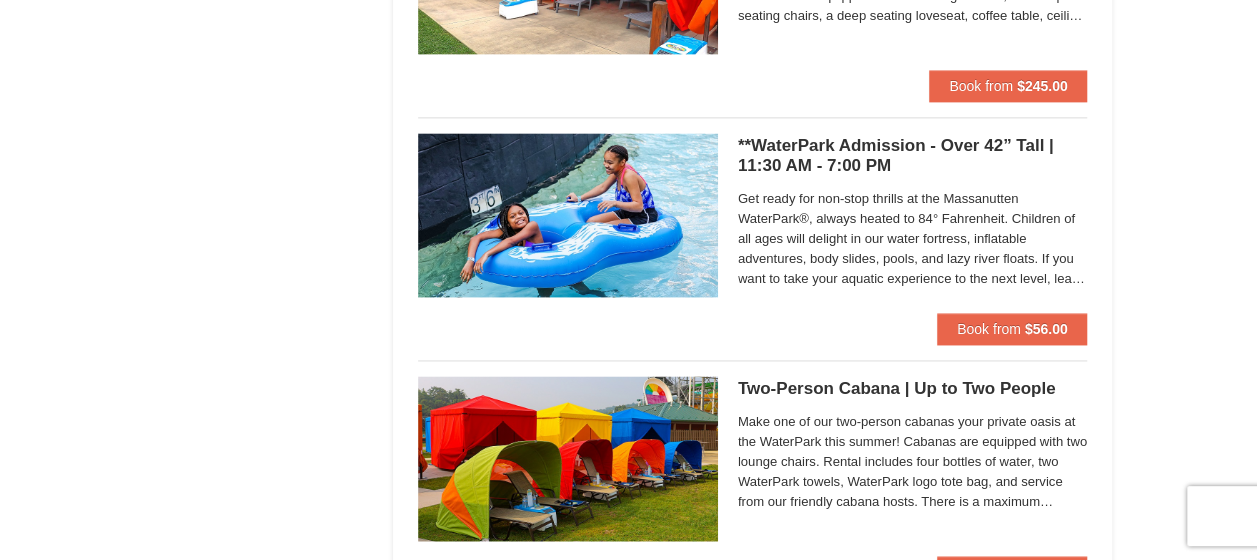 click on "**WaterPark Admission - Over 42” Tall | 11:30 AM - 7:00 PM  Massanutten Indoor/Outdoor WaterPark" at bounding box center [913, 156] 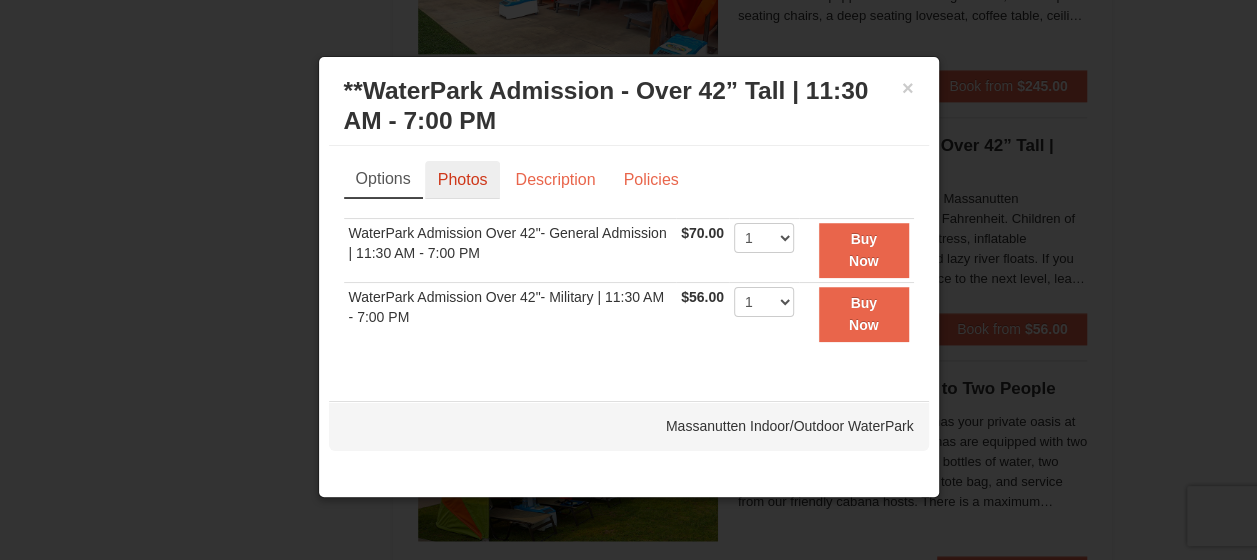 click on "Photos" at bounding box center [463, 180] 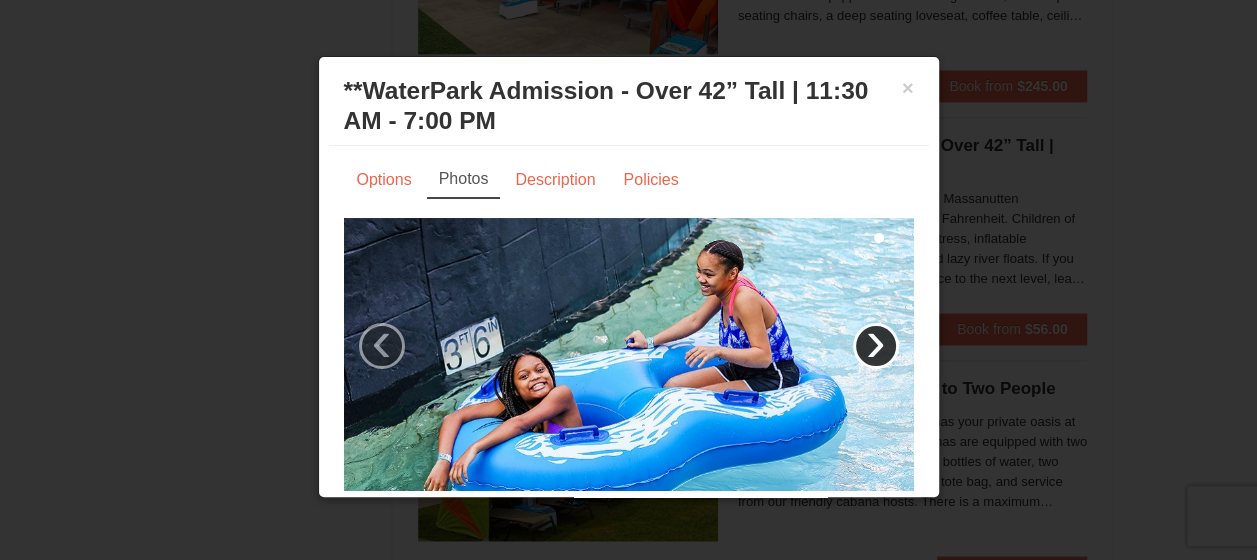 click on "›" at bounding box center (876, 346) 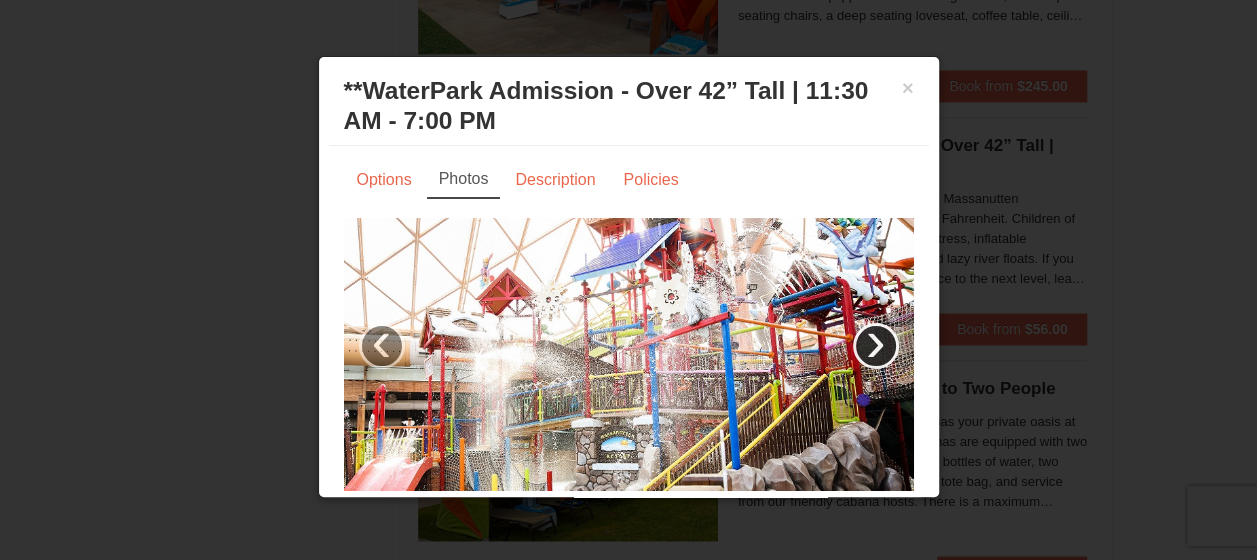 click on "›" at bounding box center (876, 346) 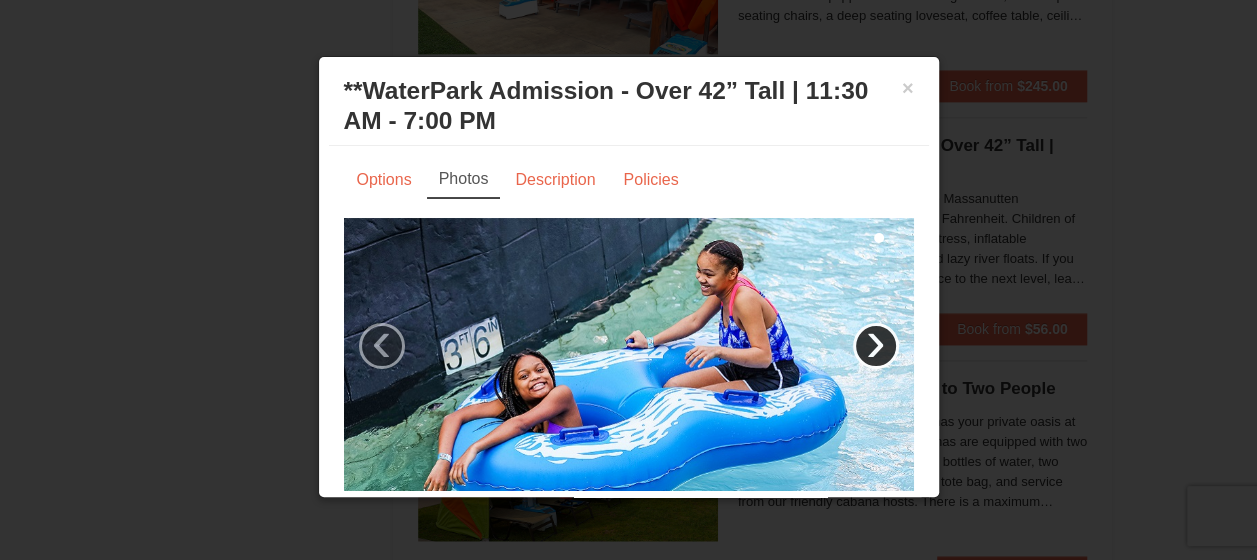 click on "›" at bounding box center (876, 346) 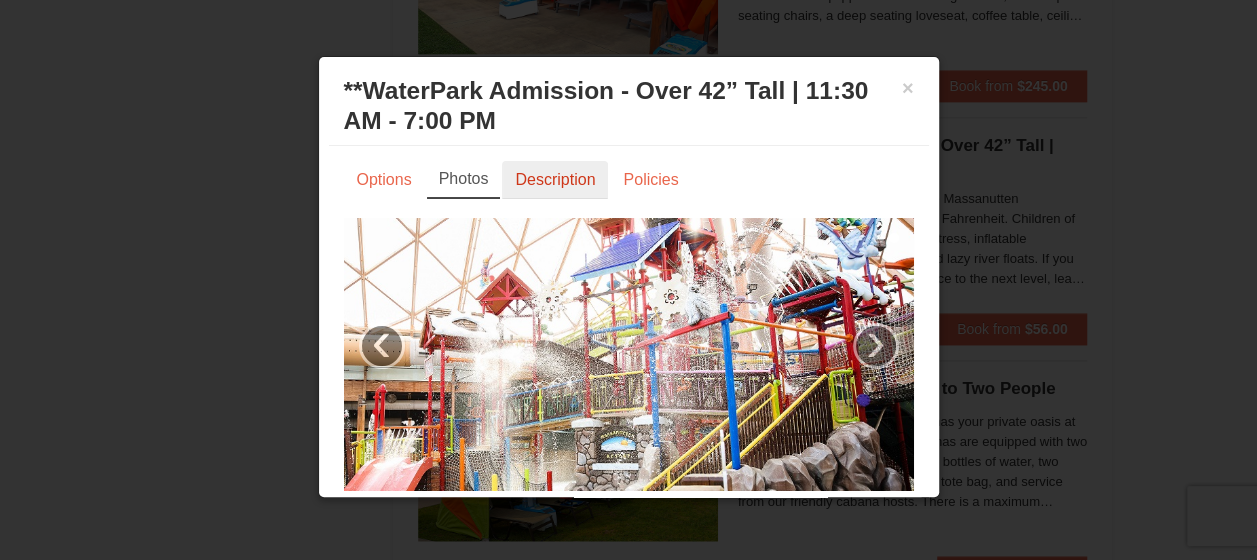click on "Description" at bounding box center (555, 180) 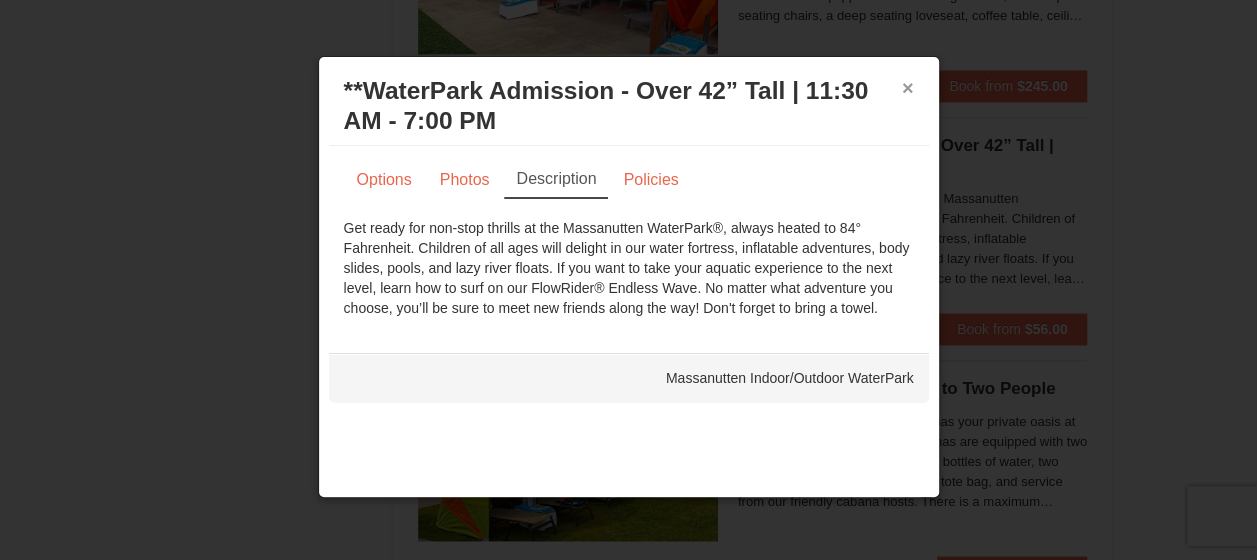 click on "×" at bounding box center [908, 88] 